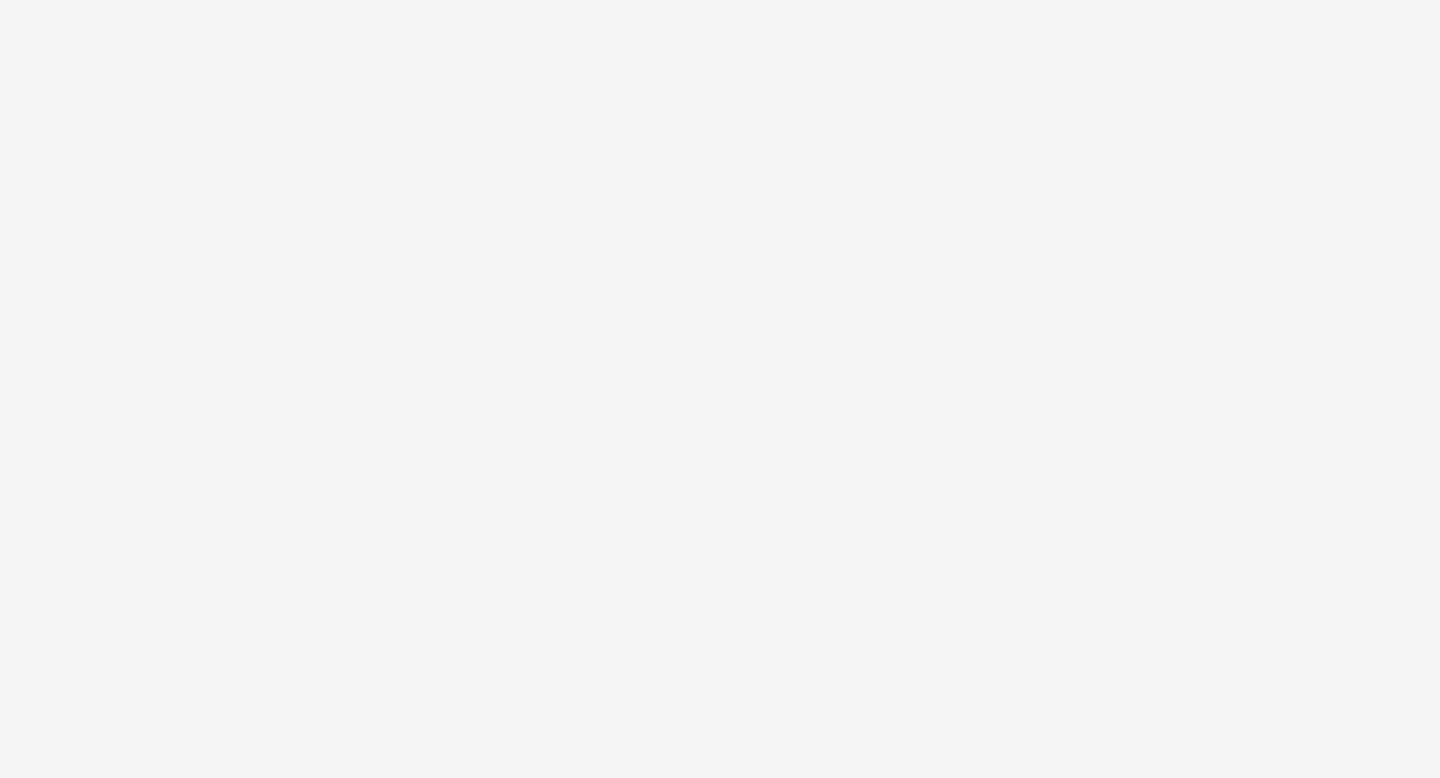 scroll, scrollTop: 0, scrollLeft: 0, axis: both 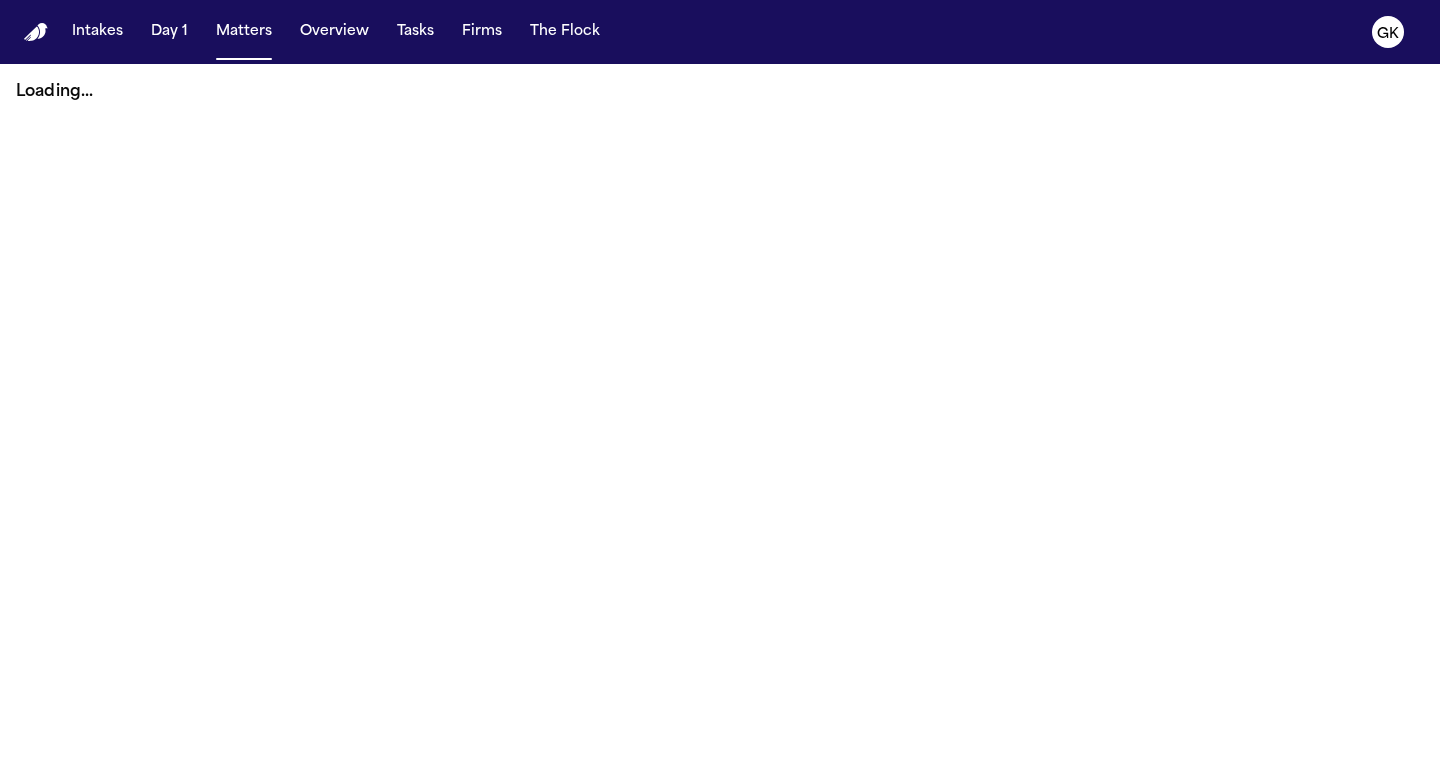 click on "Matters" at bounding box center [244, 32] 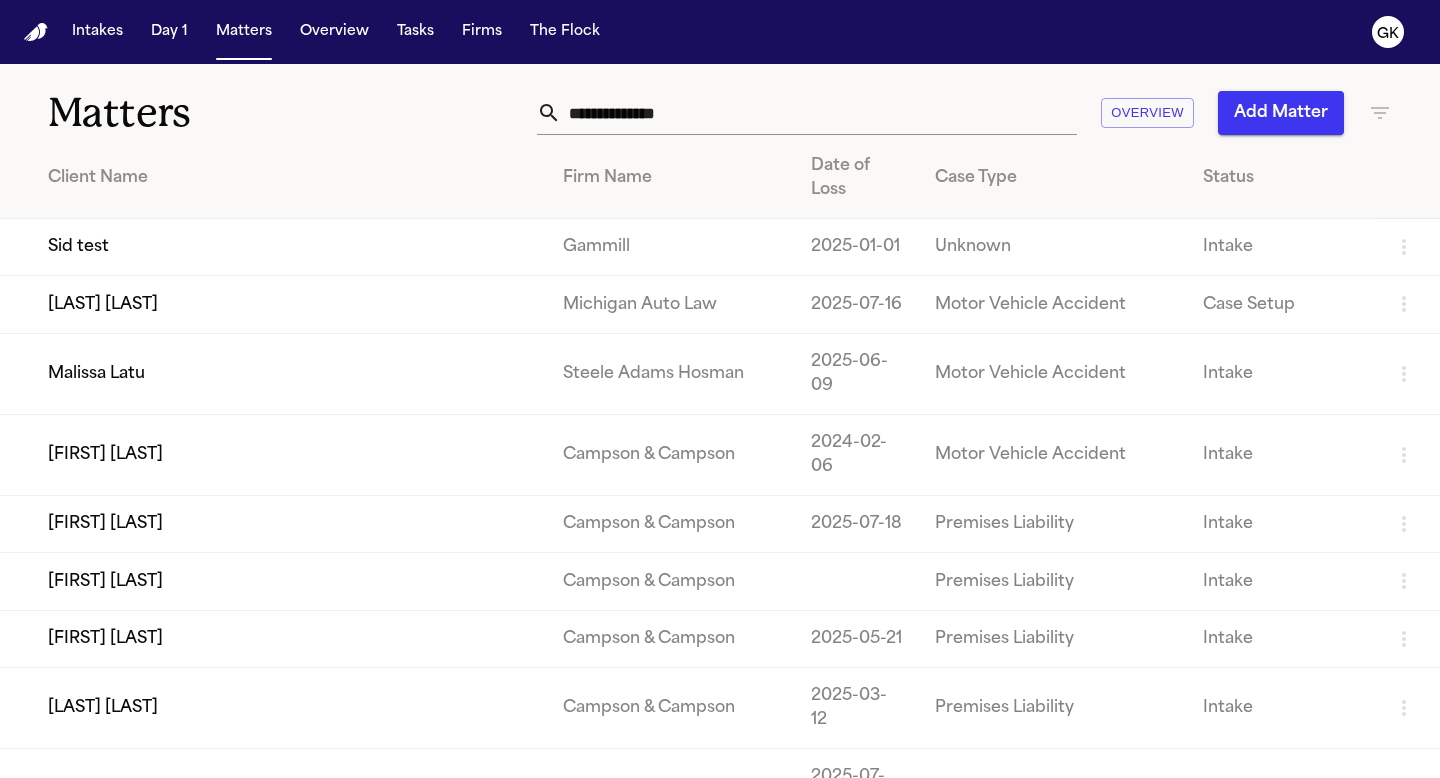 click at bounding box center [819, 113] 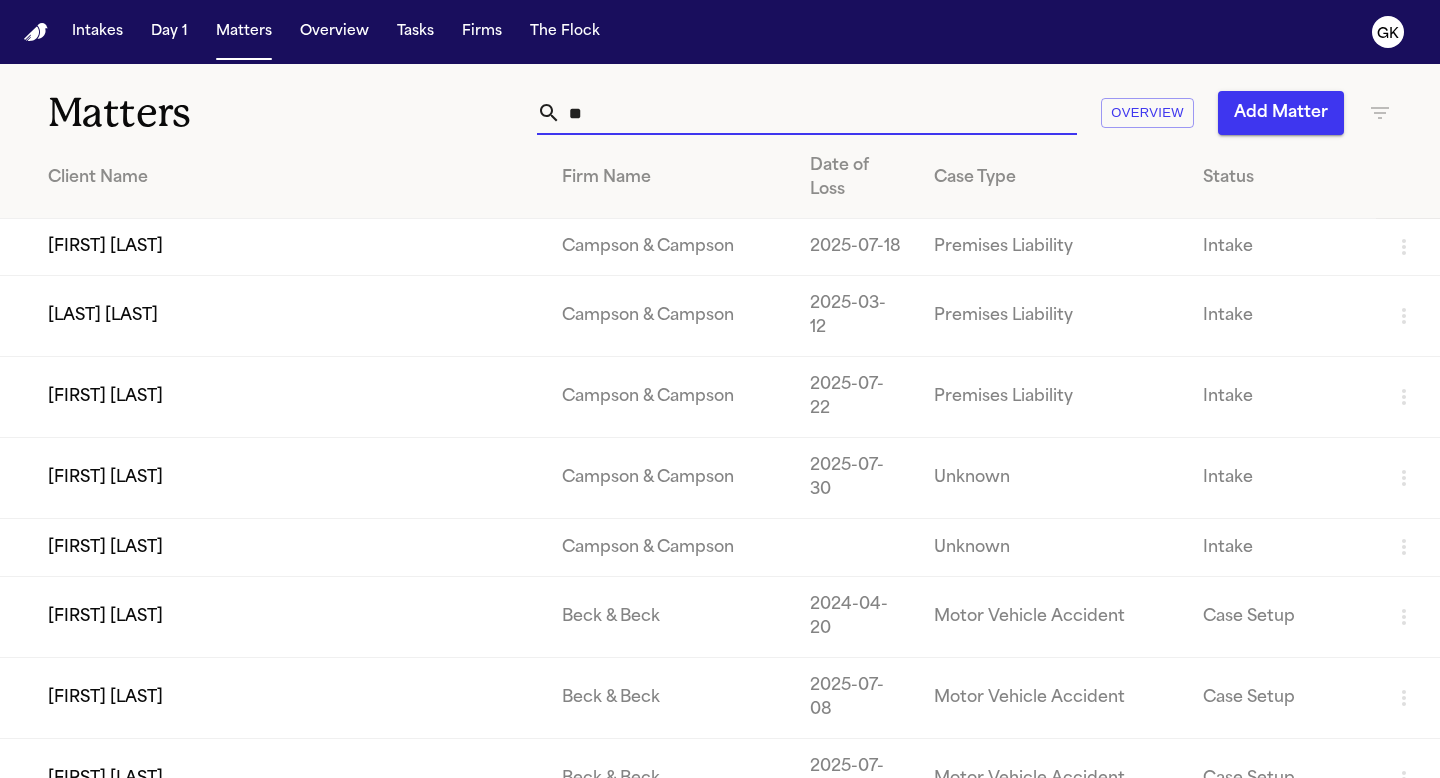 type on "*" 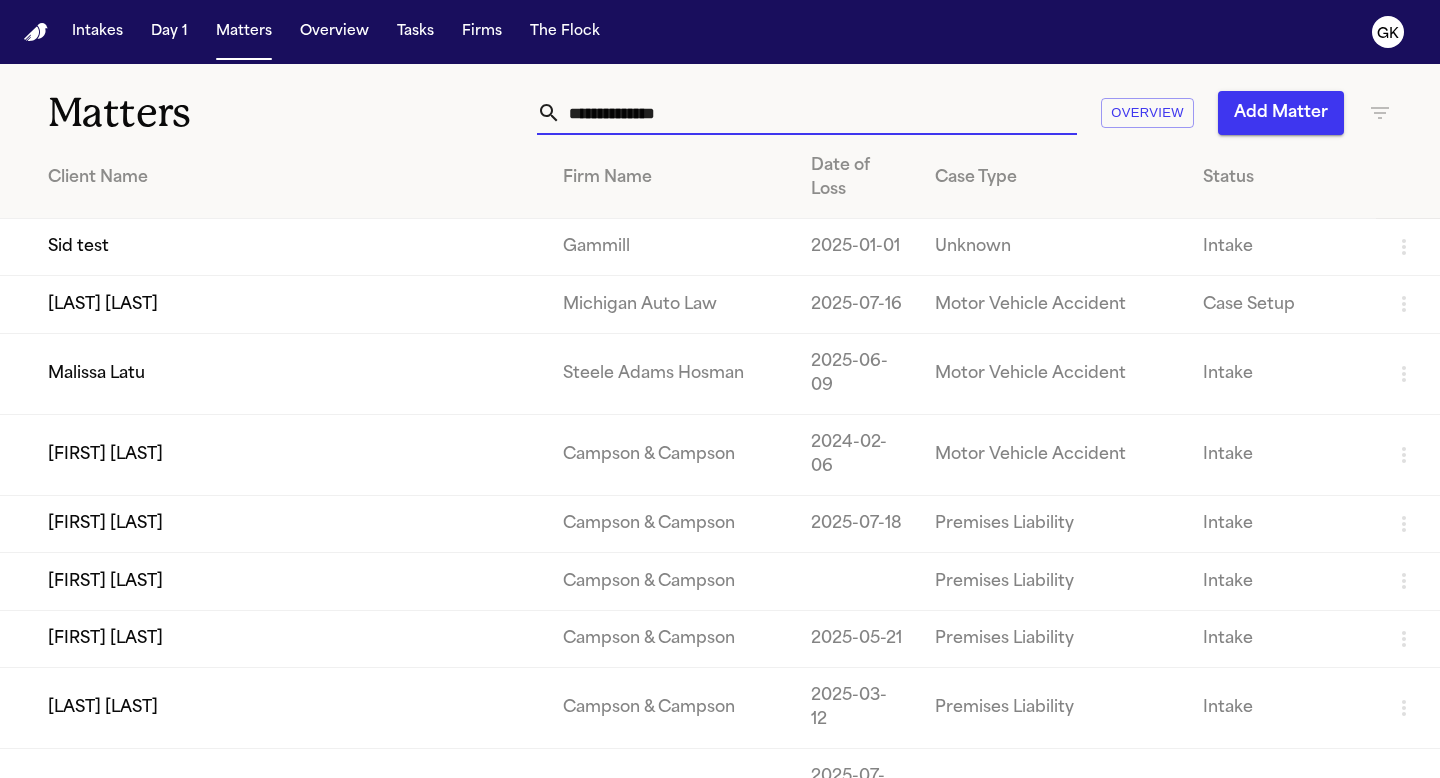 paste on "**********" 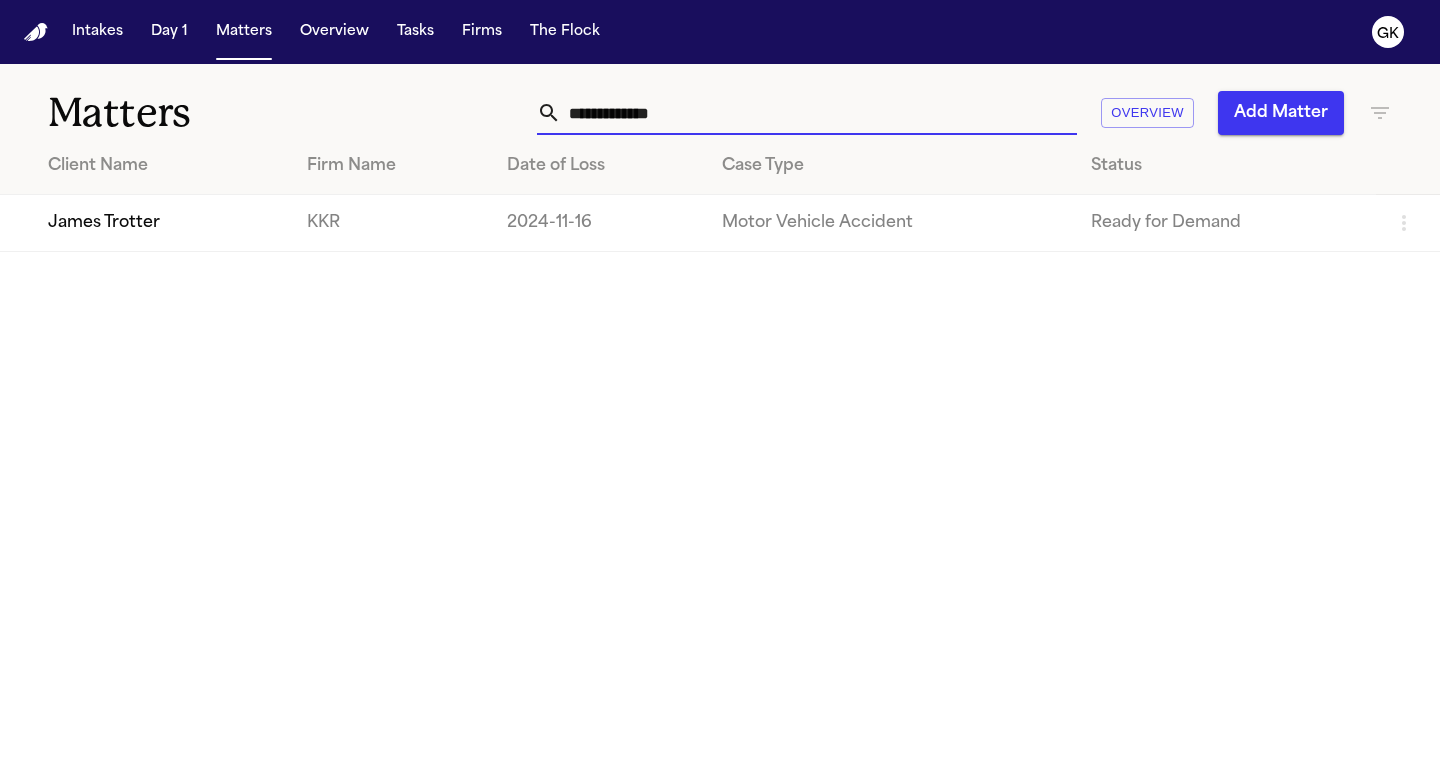 type on "**********" 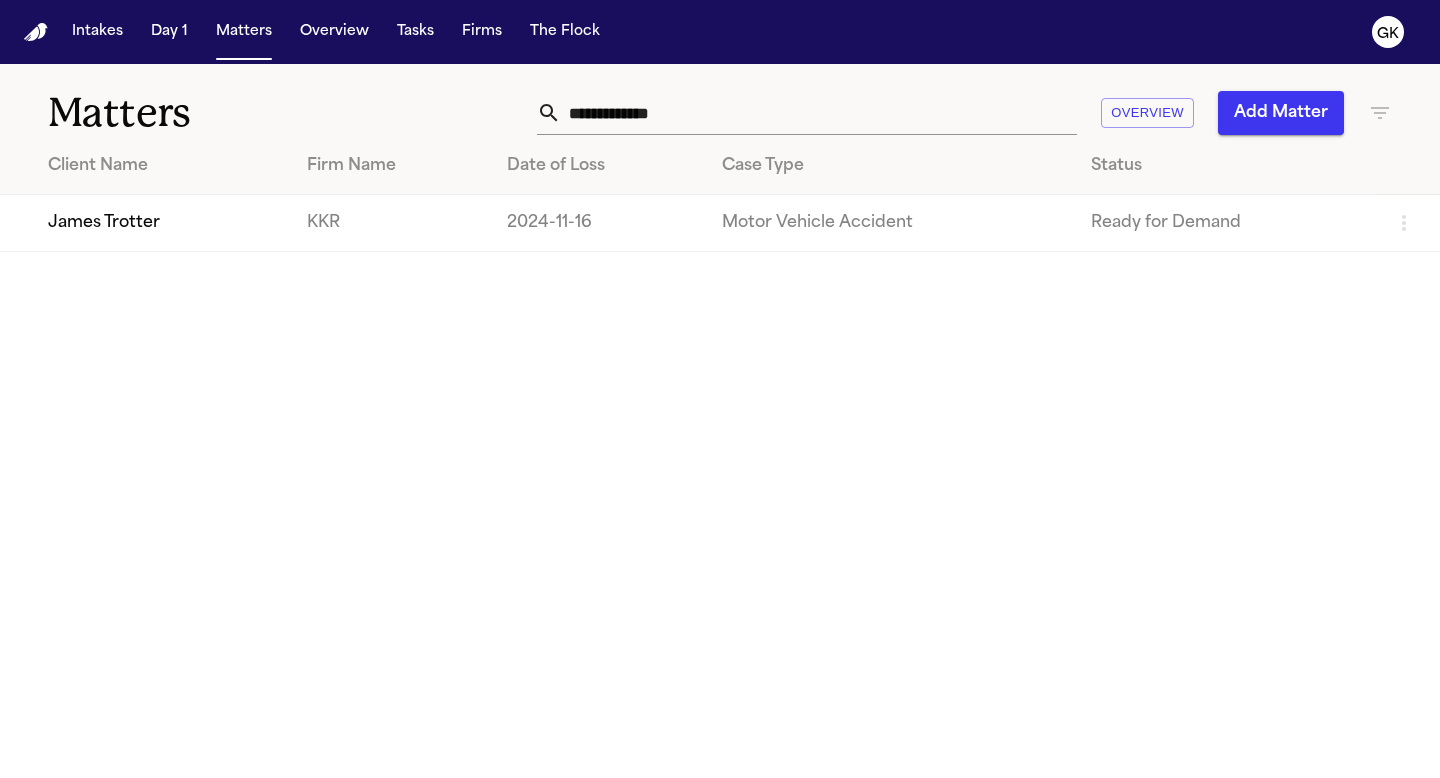 click on "KKR" at bounding box center [391, 223] 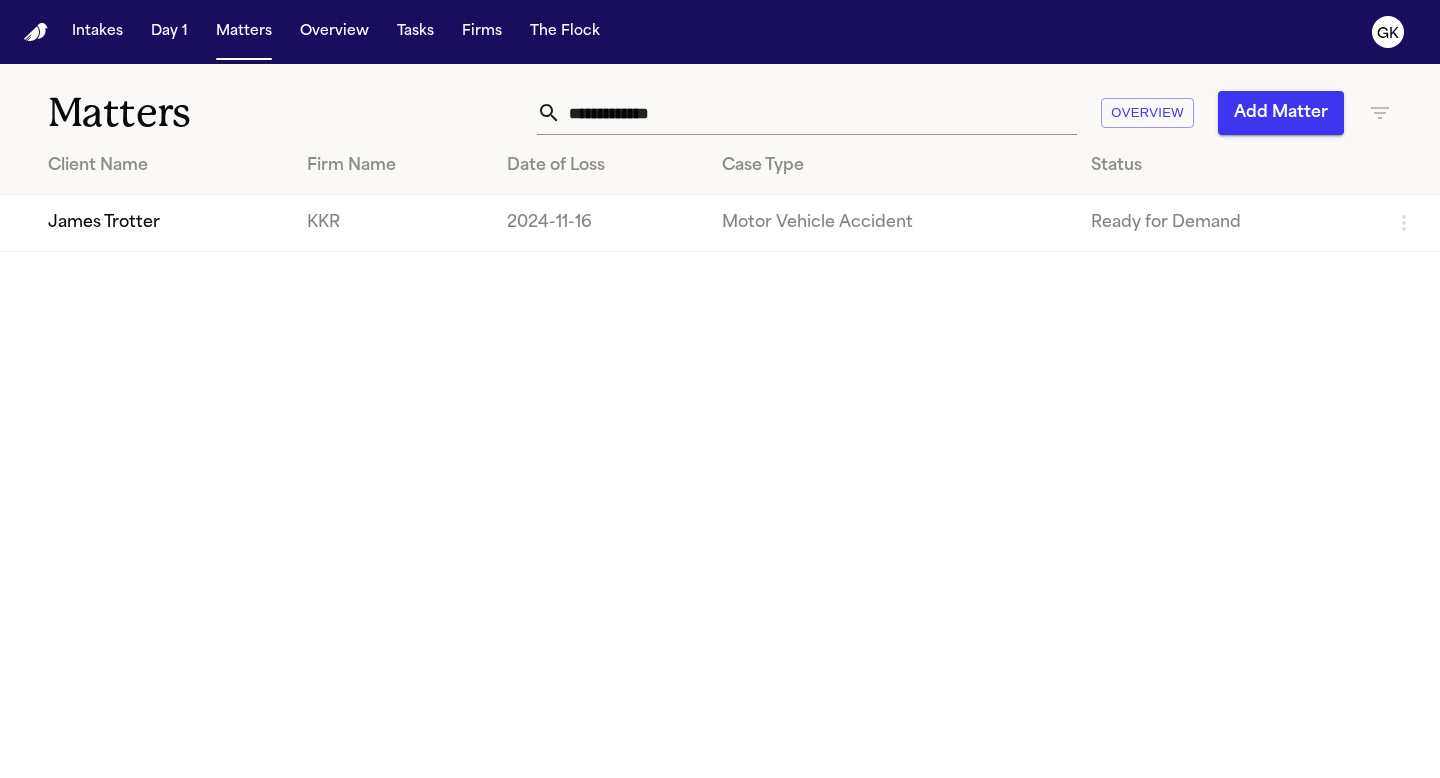 click on "KKR" at bounding box center [391, 223] 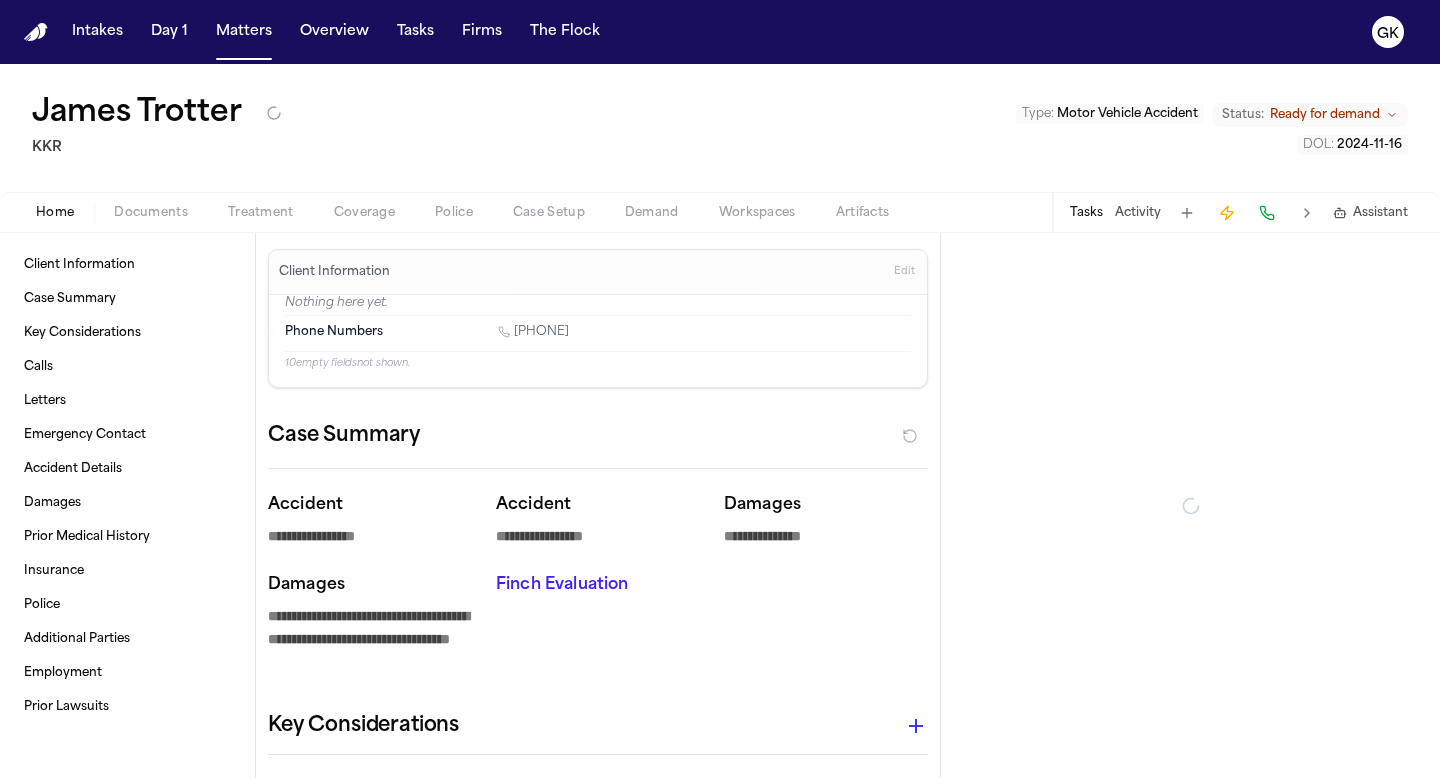 type on "*" 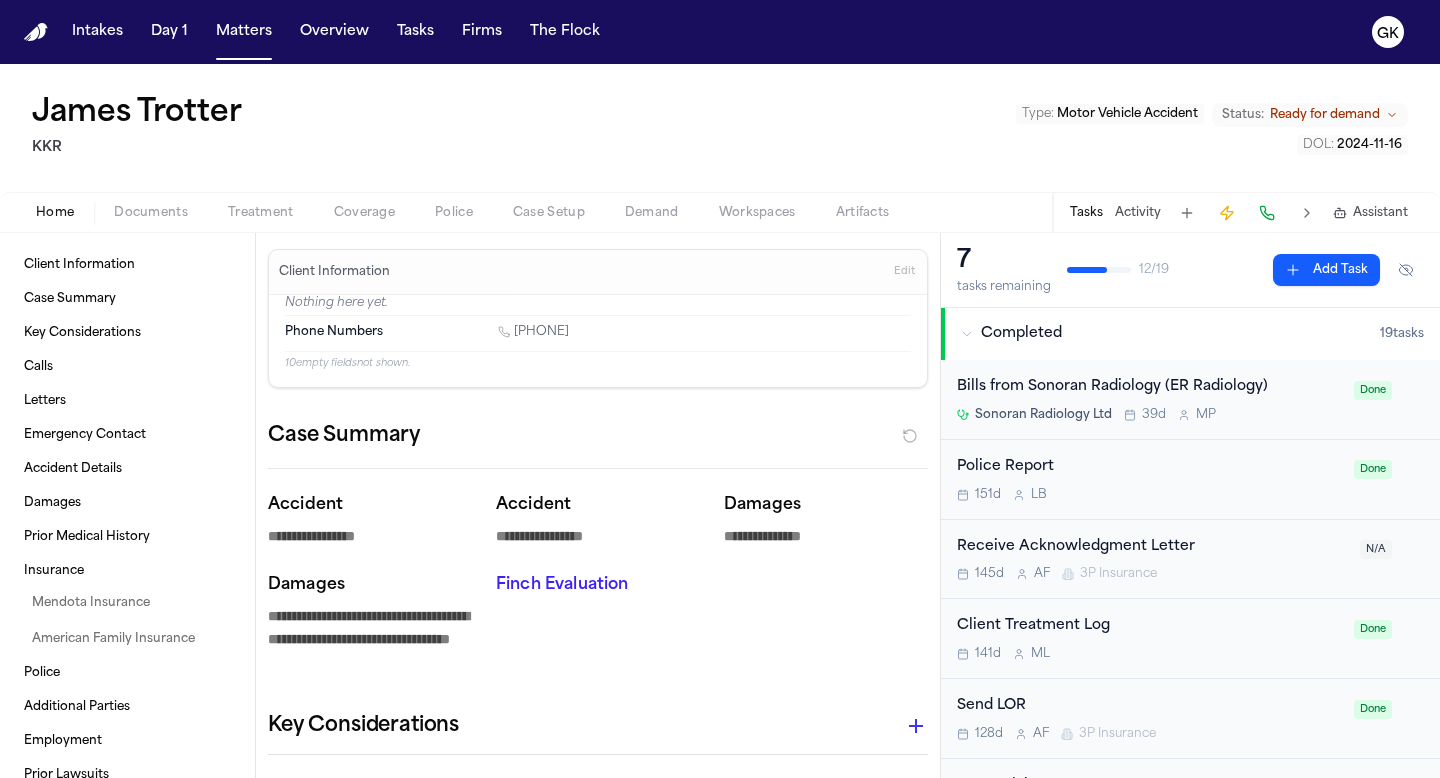 click on "Demand" at bounding box center [652, 213] 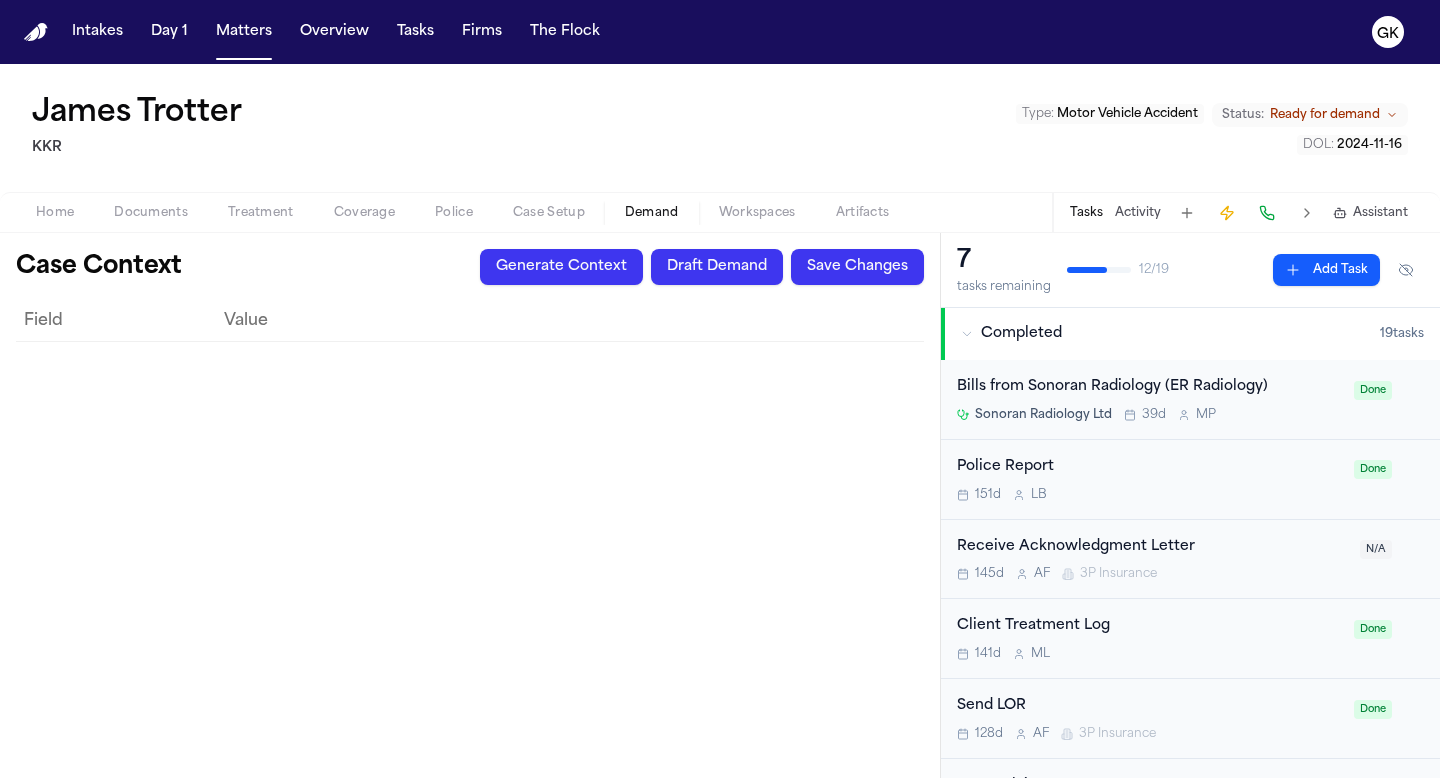 click on "Generate Context" at bounding box center (561, 267) 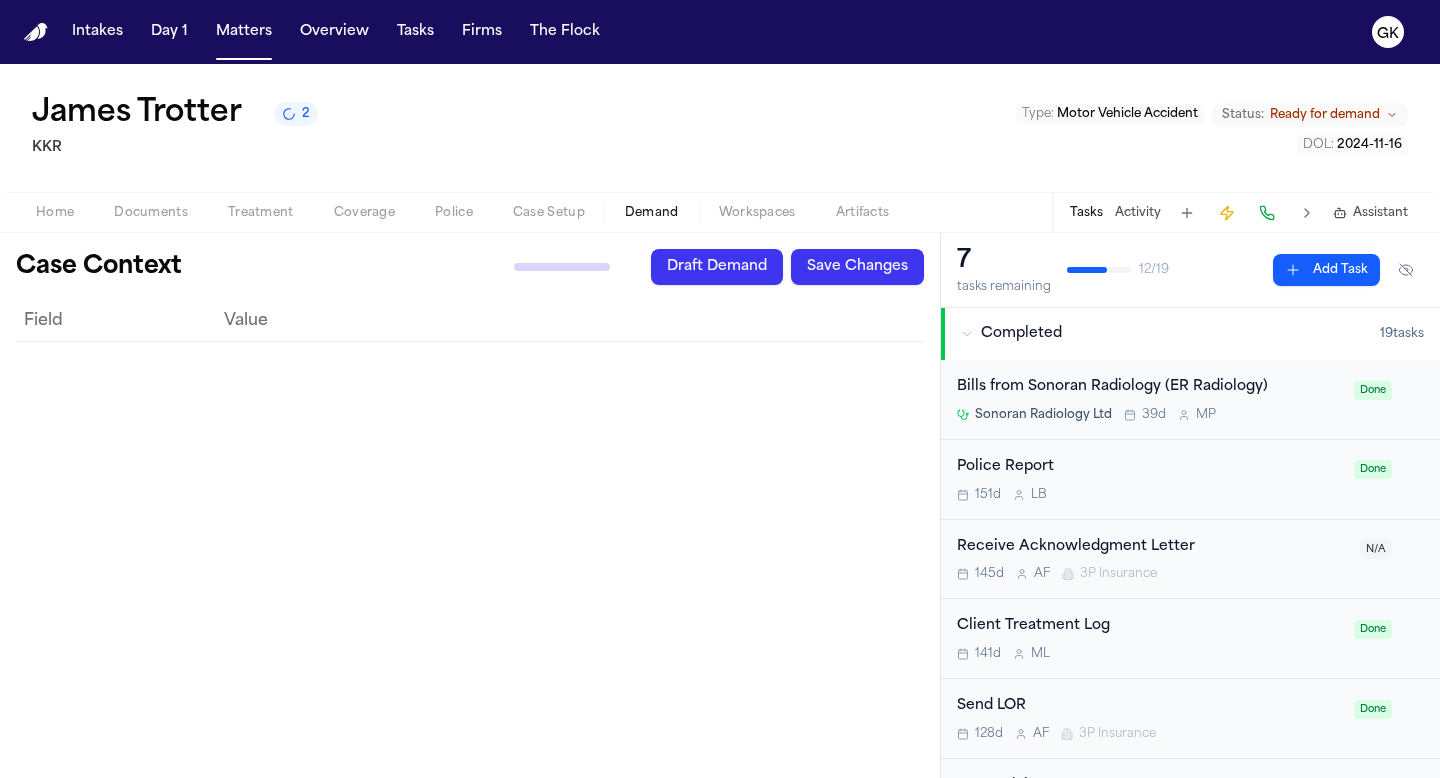 click on "Case Context Generate Context Draft Demand Save Changes Field Value" at bounding box center (470, 505) 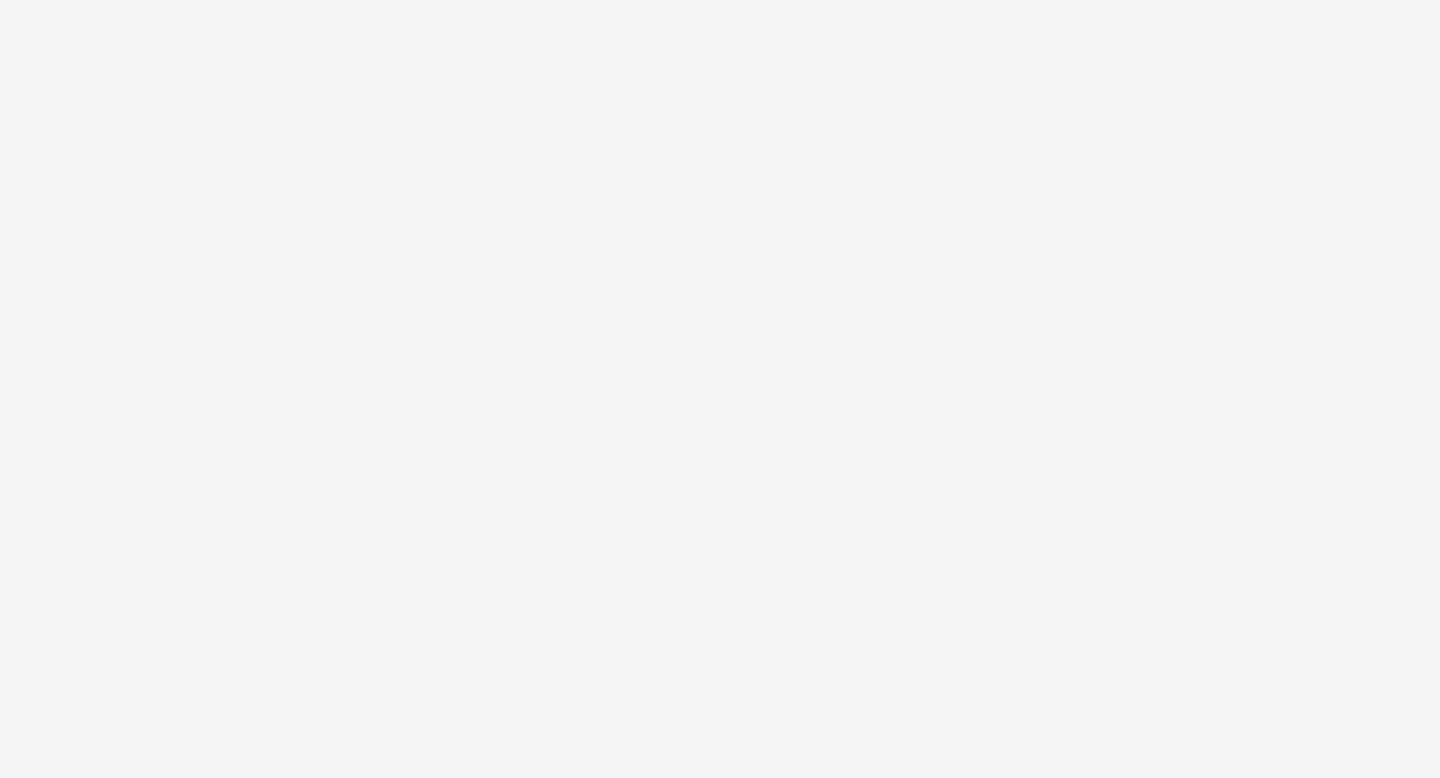 scroll, scrollTop: 0, scrollLeft: 0, axis: both 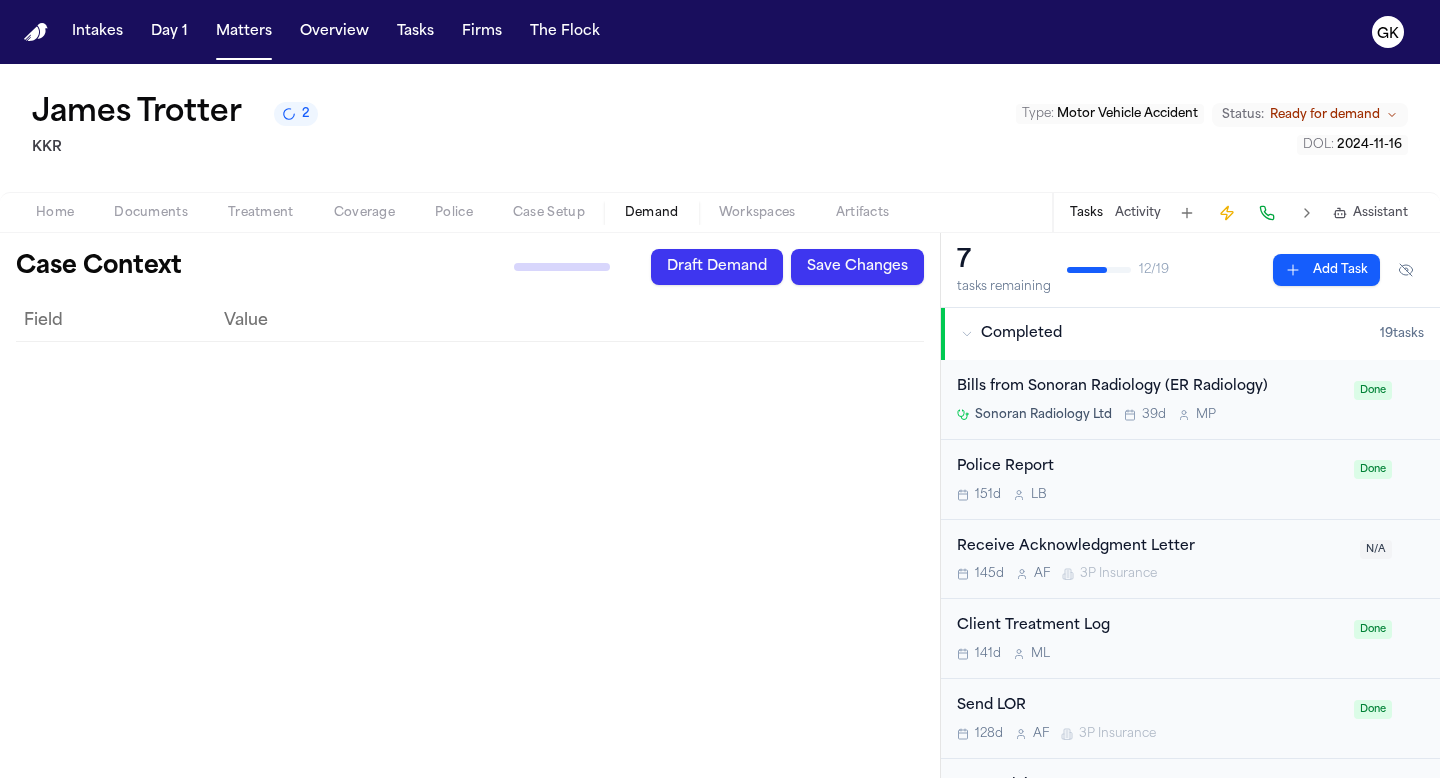 click on "Generate Context Draft Demand Save Changes" at bounding box center (702, 267) 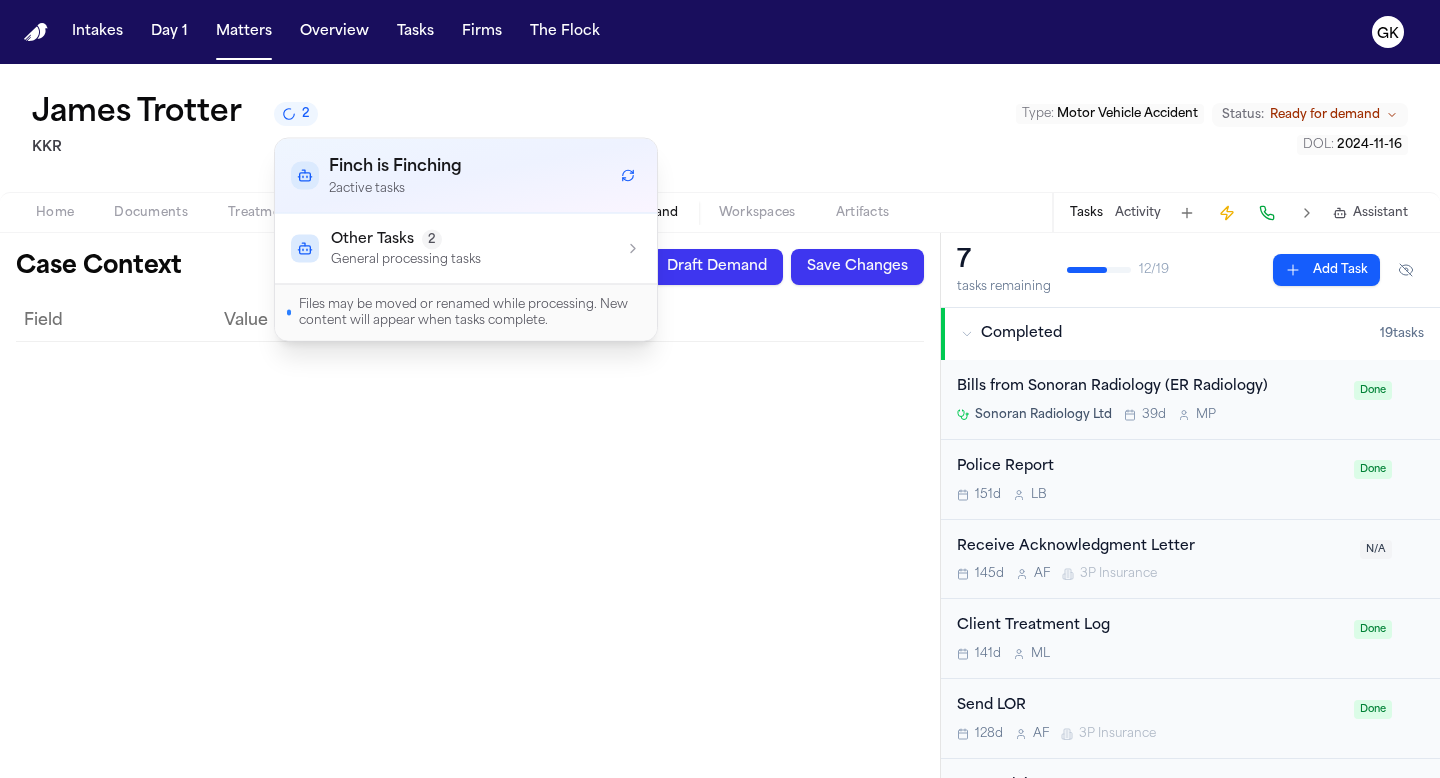 click on "2" at bounding box center [306, 114] 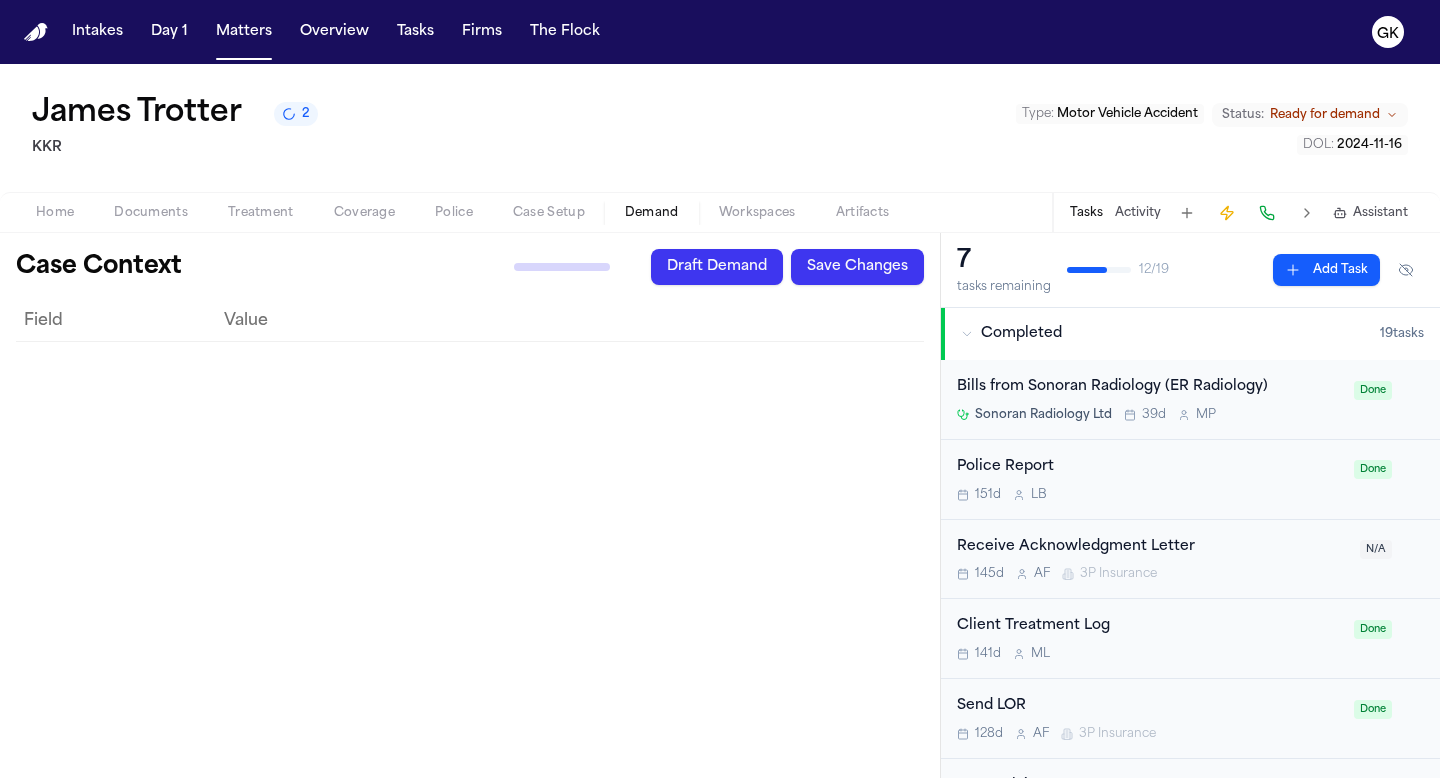 click on "2" at bounding box center [306, 114] 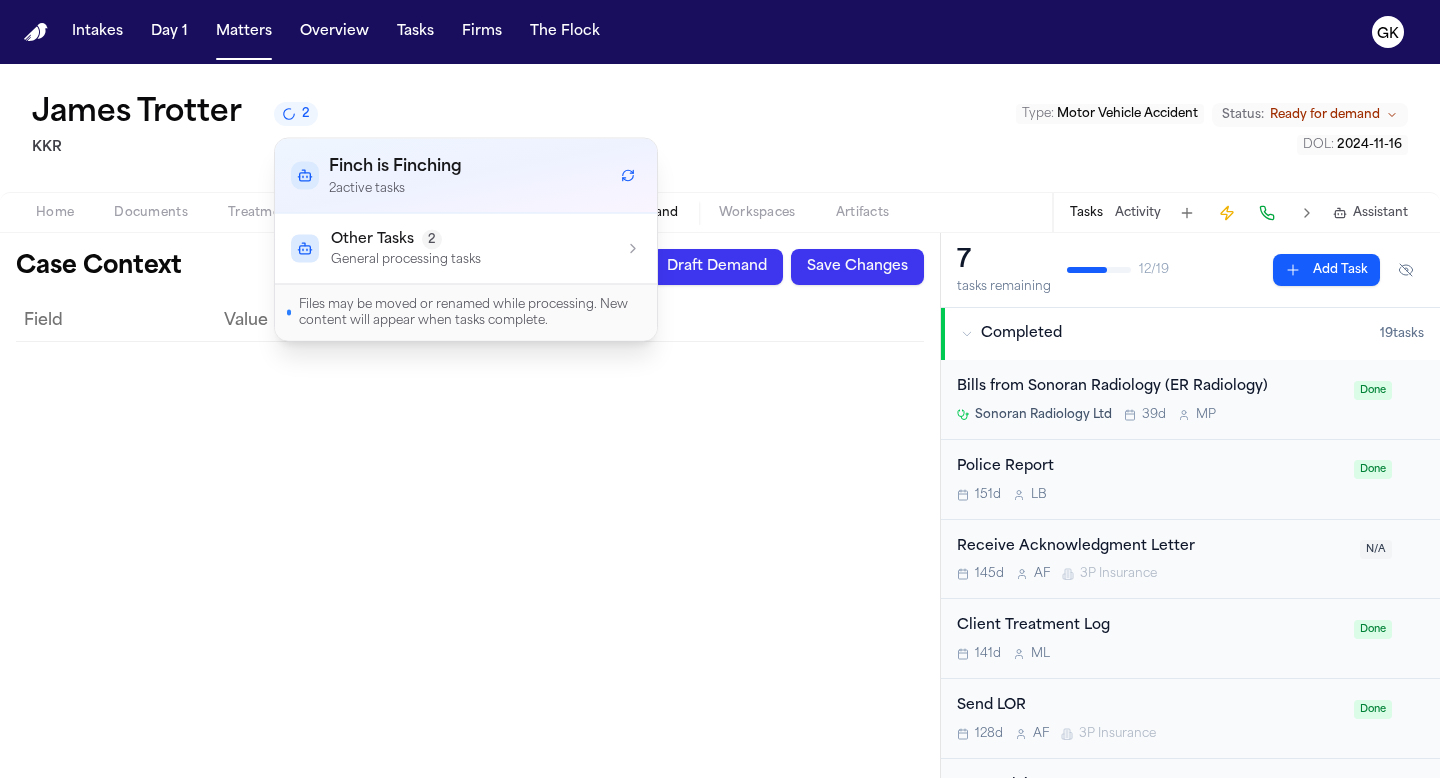 click on "Field Value" at bounding box center [470, 531] 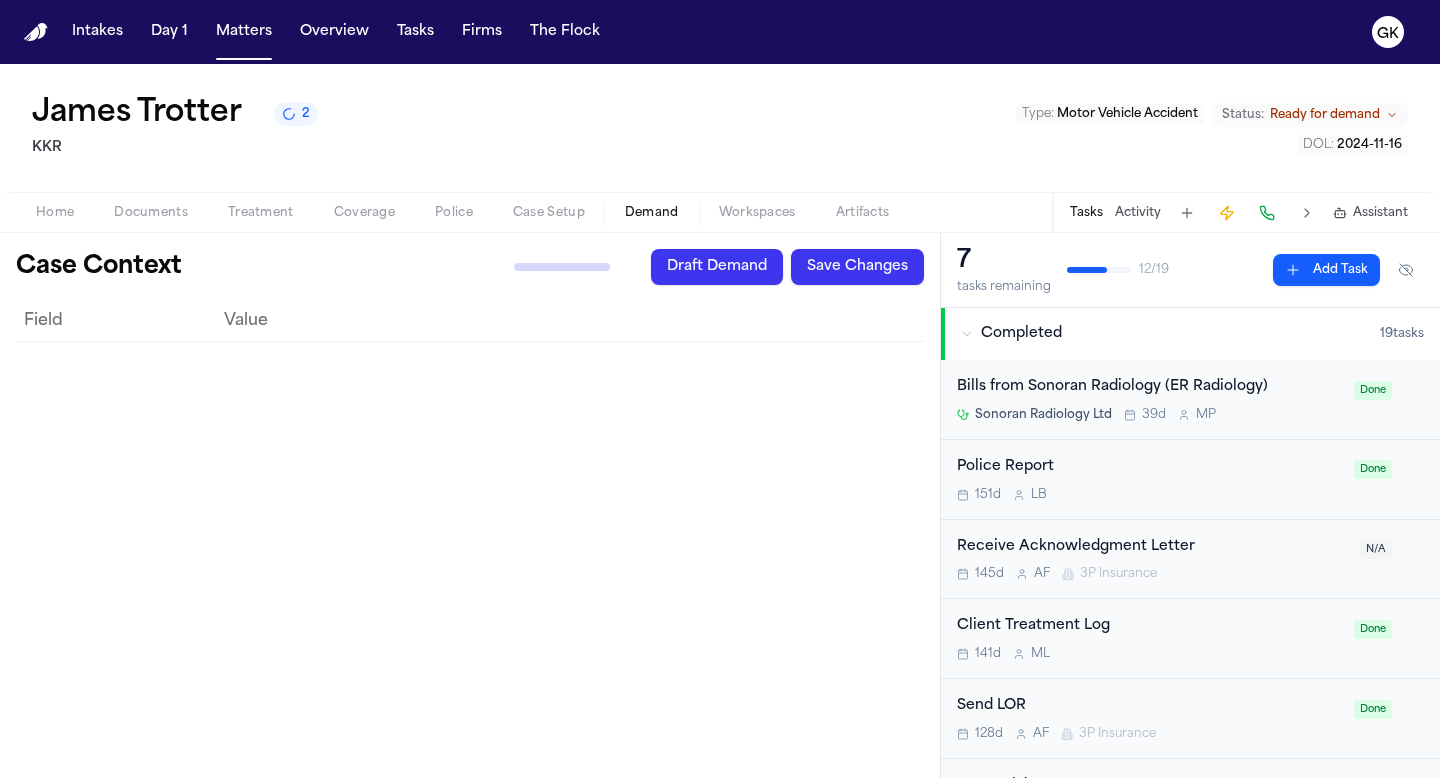 click on "Generate Context Draft Demand Save Changes" at bounding box center [702, 267] 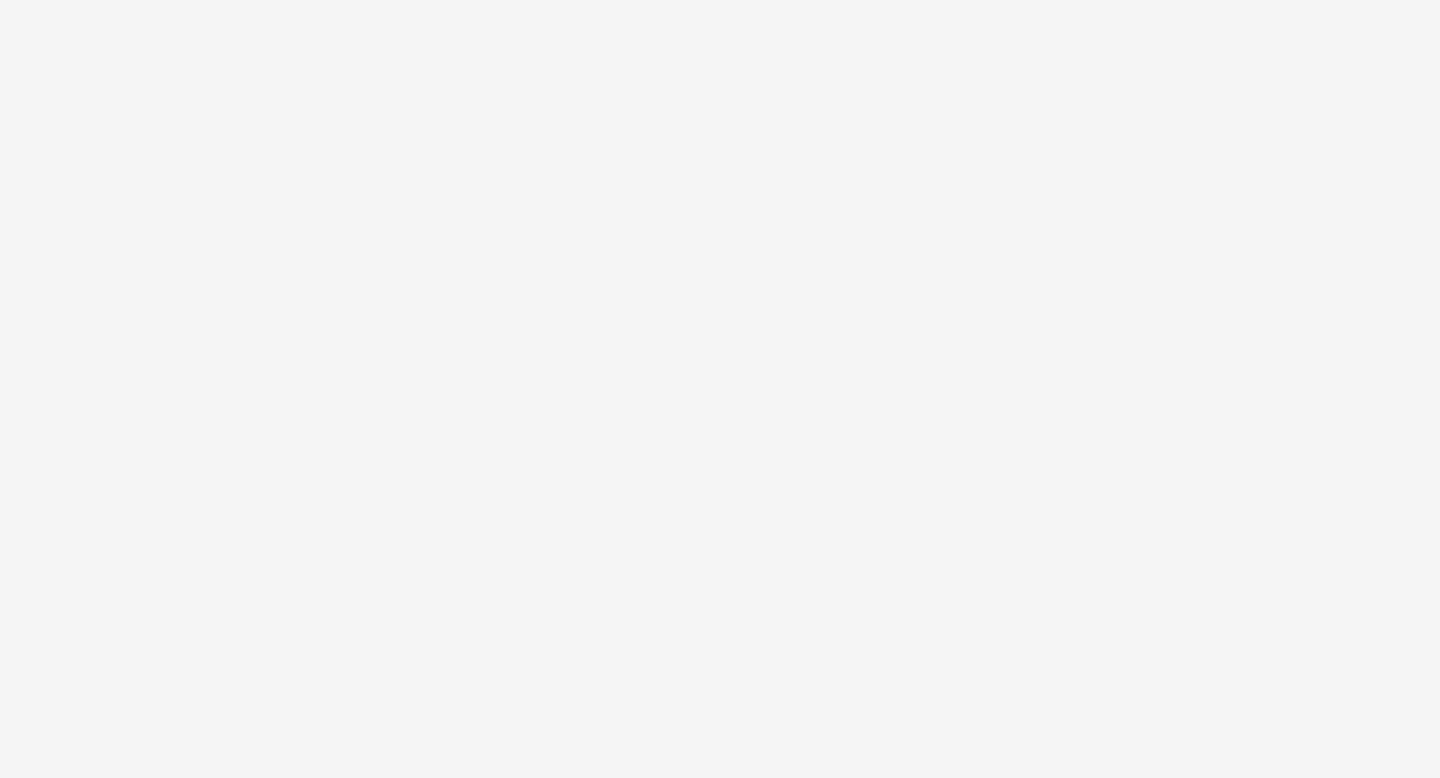 scroll, scrollTop: 0, scrollLeft: 0, axis: both 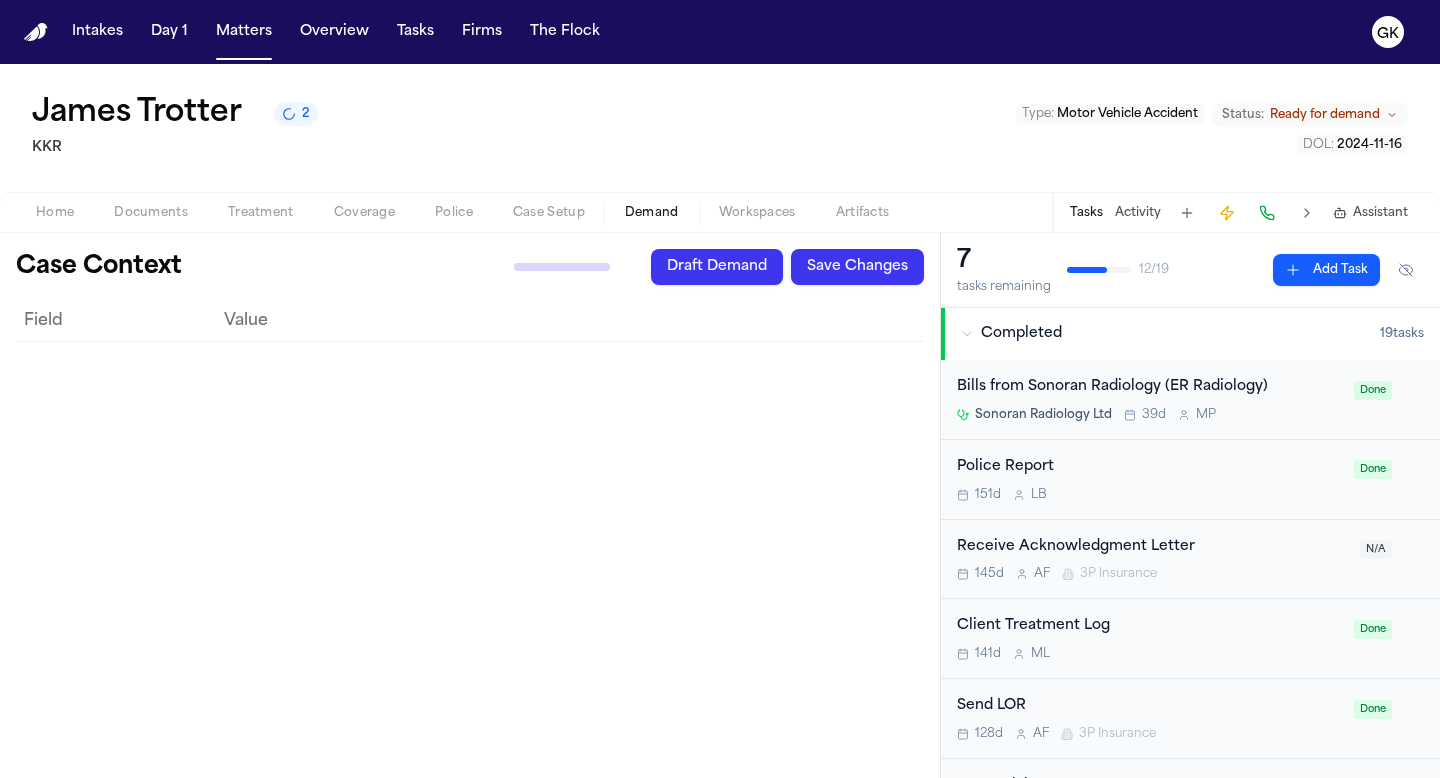 click on "2" at bounding box center [306, 114] 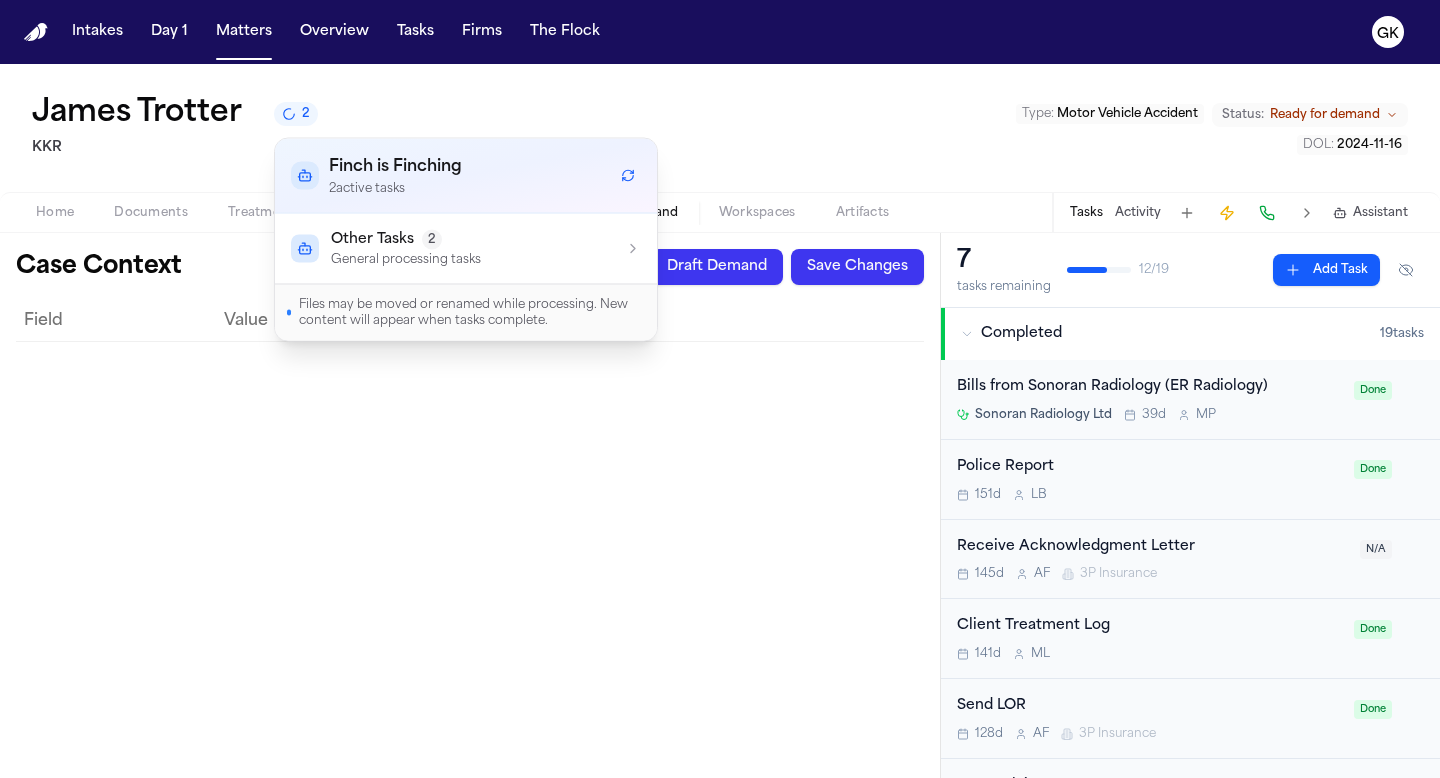 click on "2" at bounding box center (432, 240) 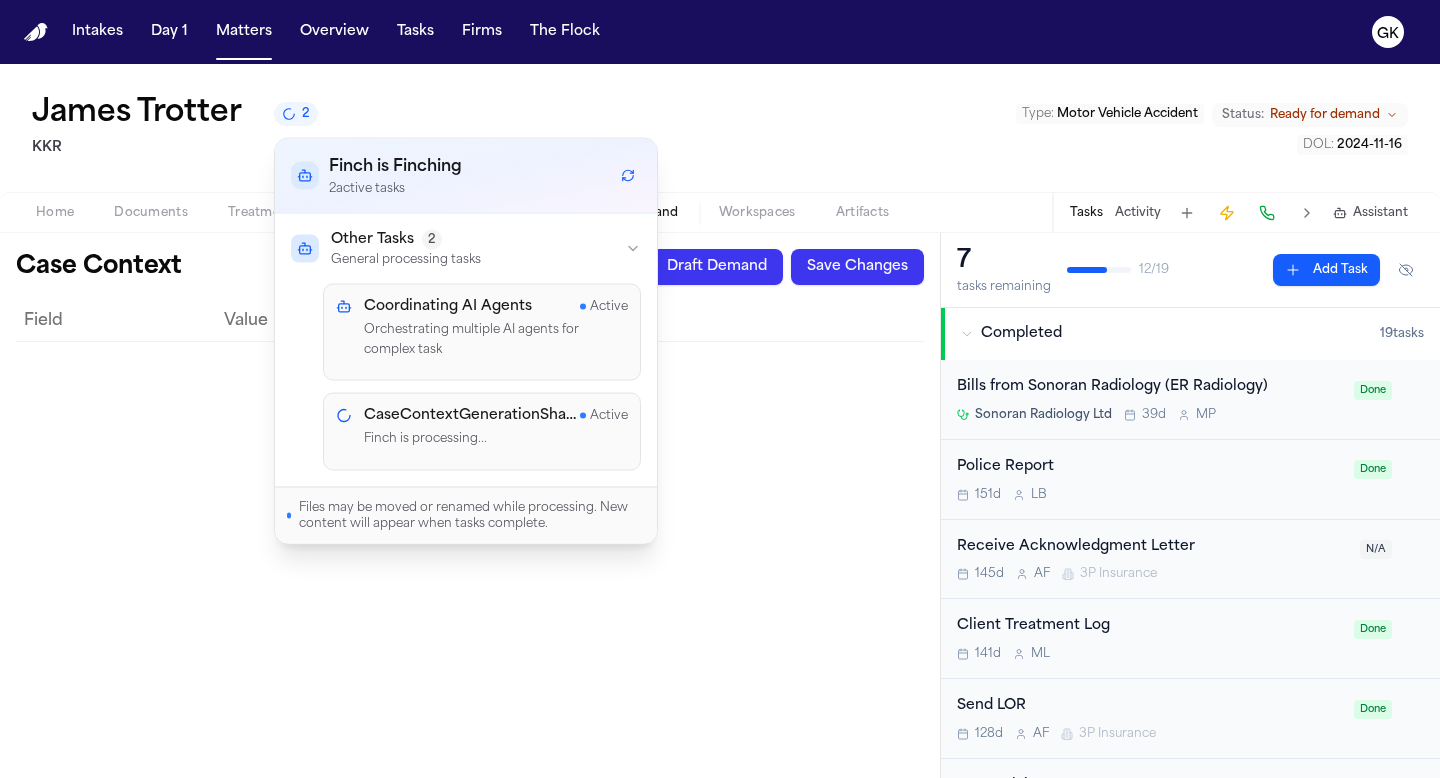 type 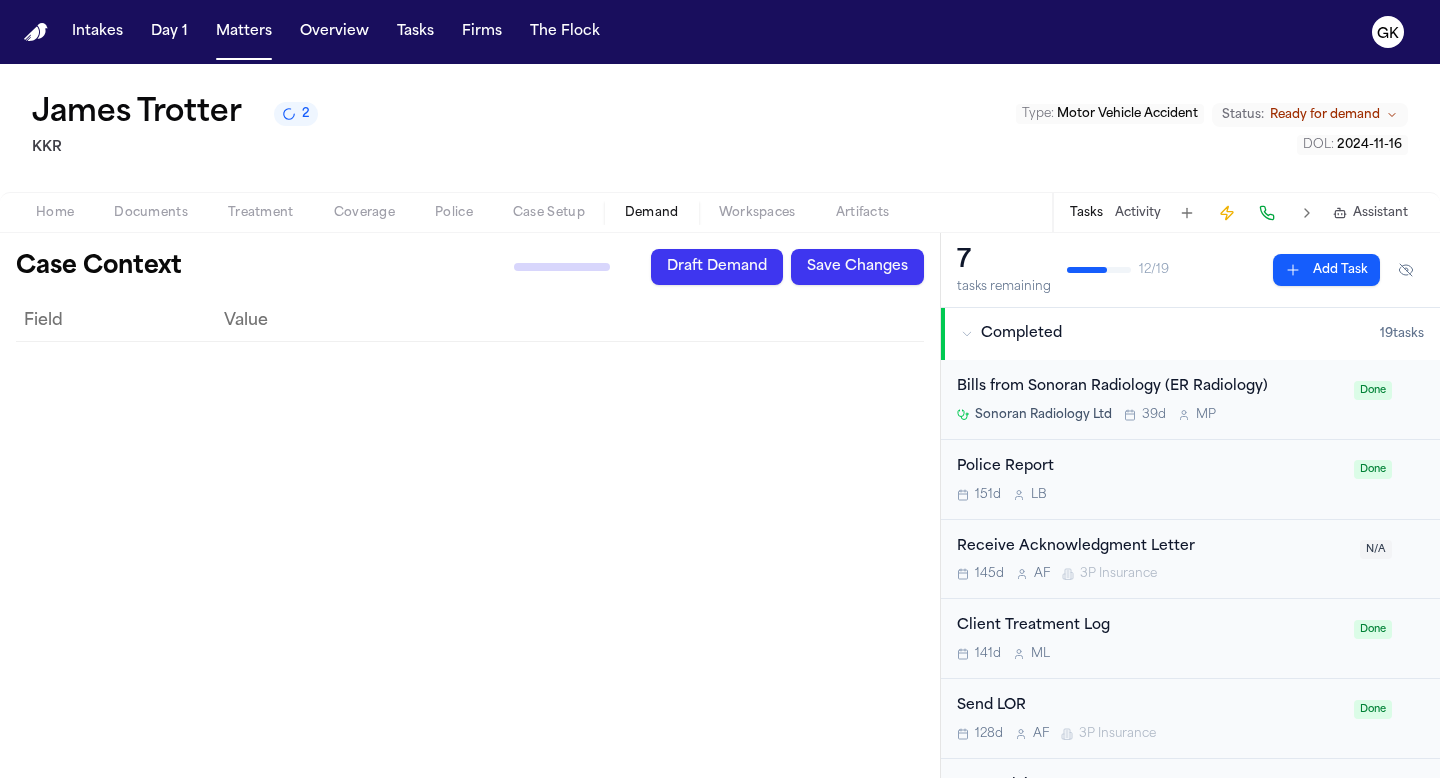 click on "Generate Context Draft Demand Save Changes" at bounding box center [702, 267] 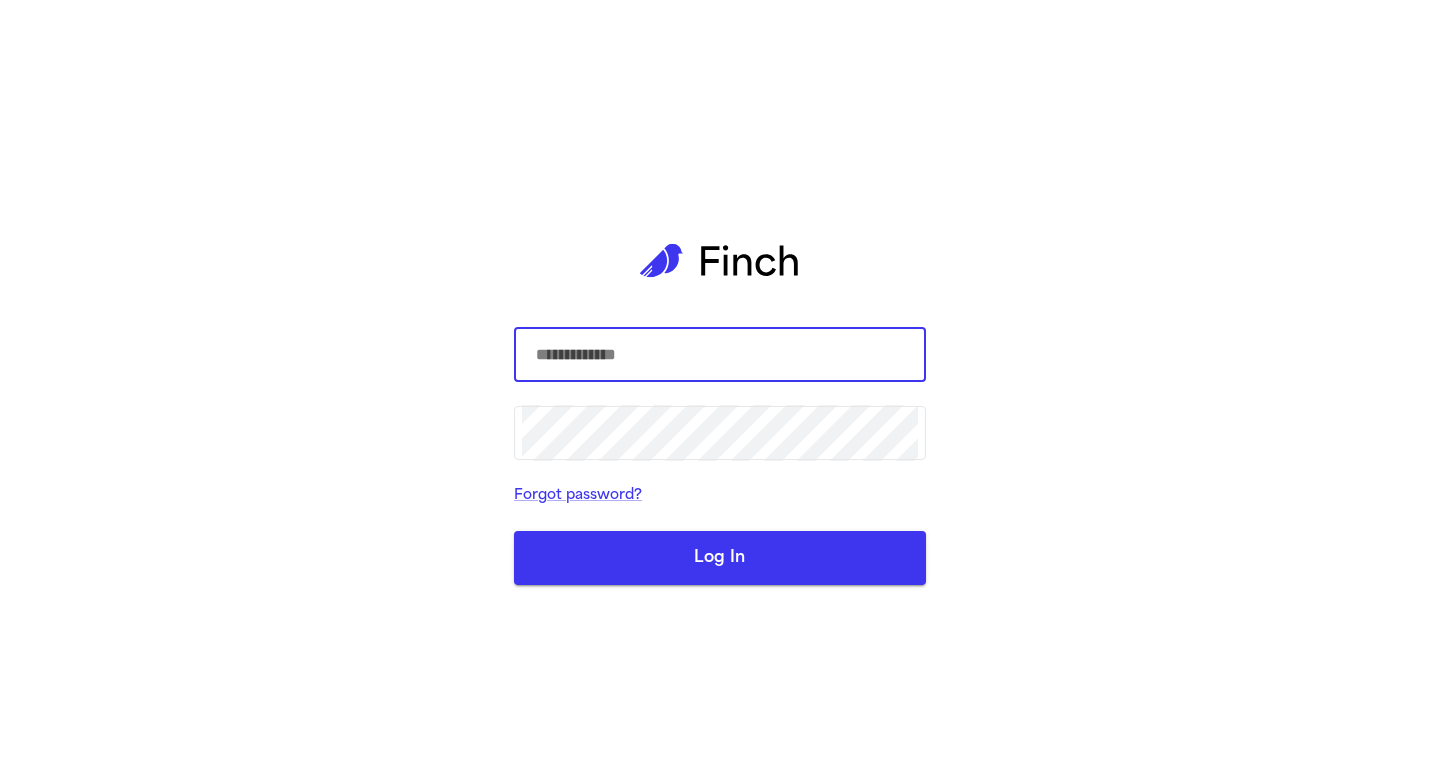 scroll, scrollTop: 0, scrollLeft: 0, axis: both 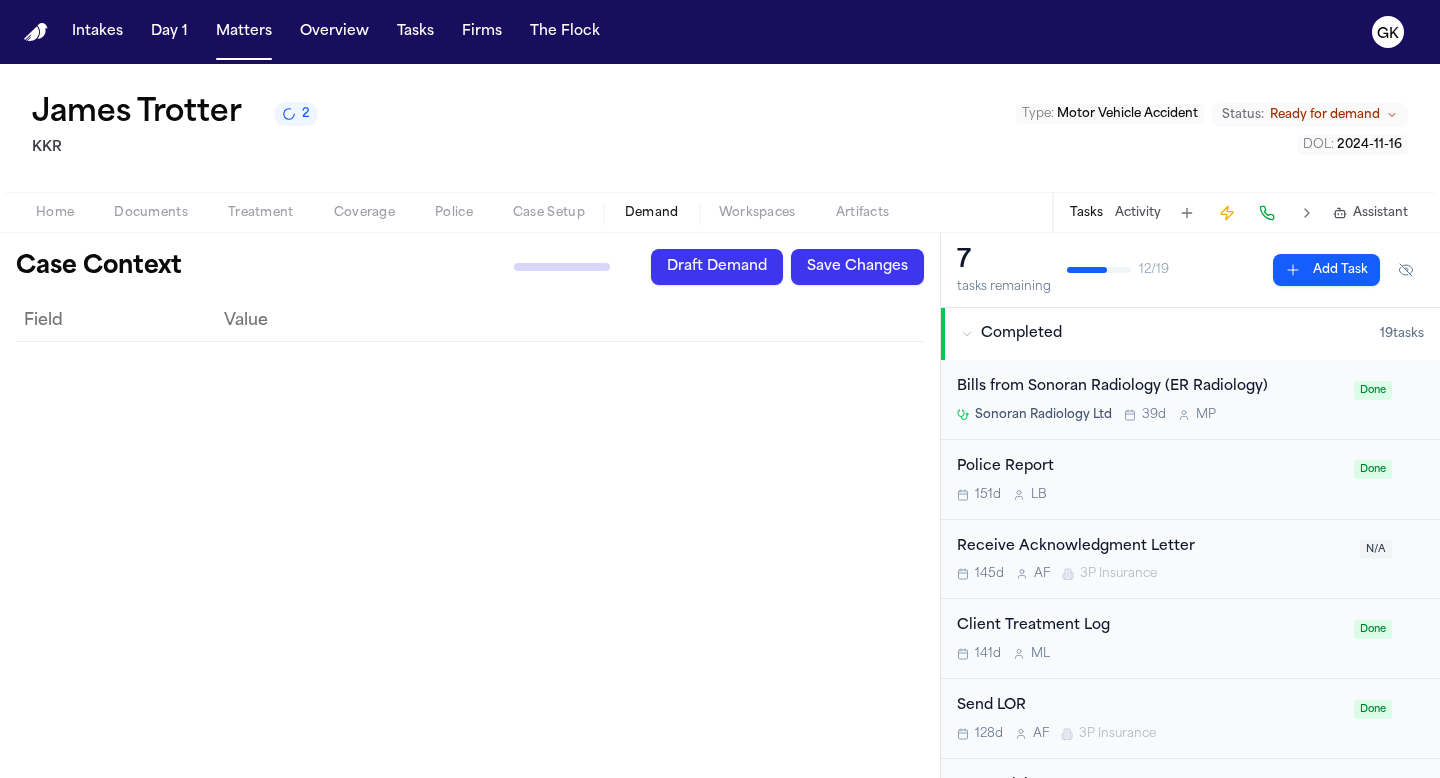 click on "Field Value" at bounding box center [470, 531] 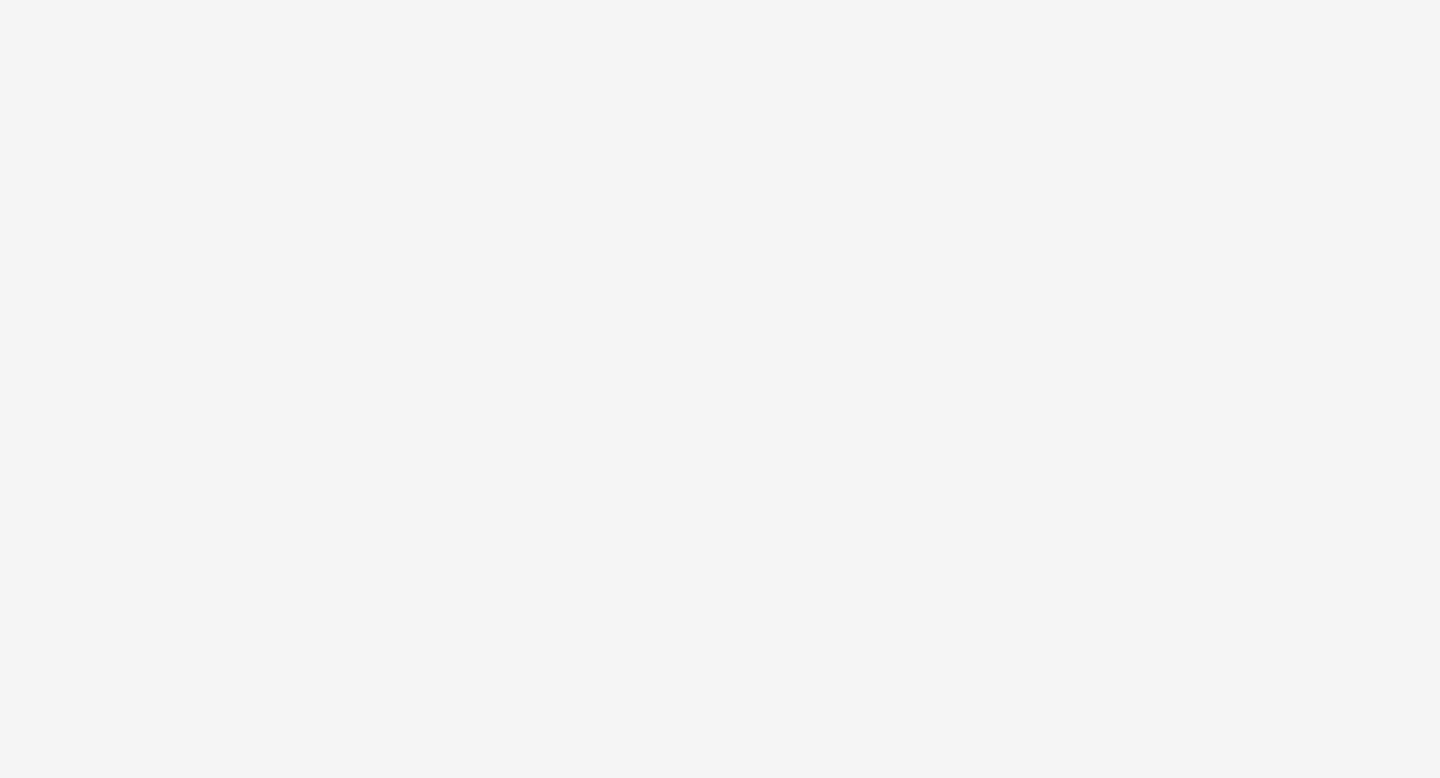 scroll, scrollTop: 0, scrollLeft: 0, axis: both 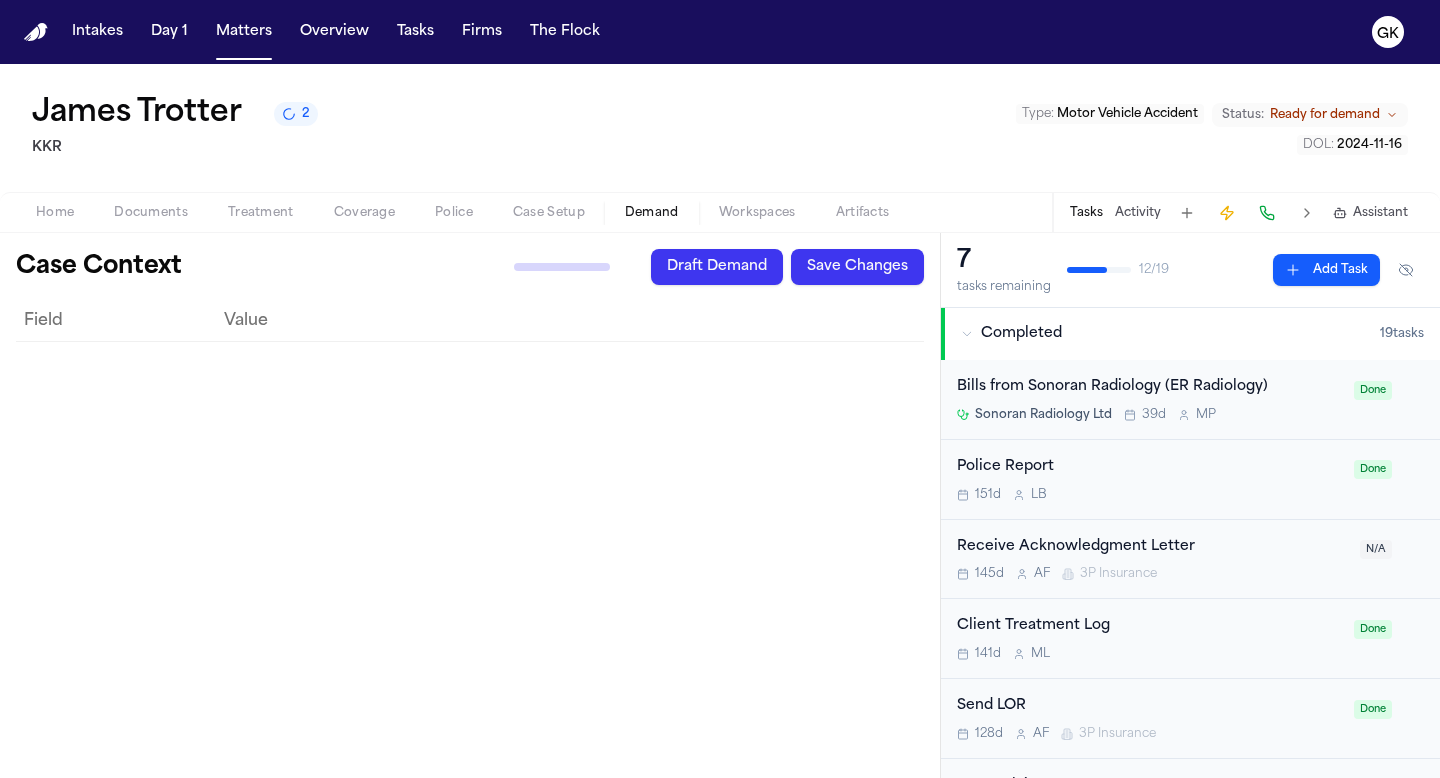 click on "Workspaces" at bounding box center [757, 213] 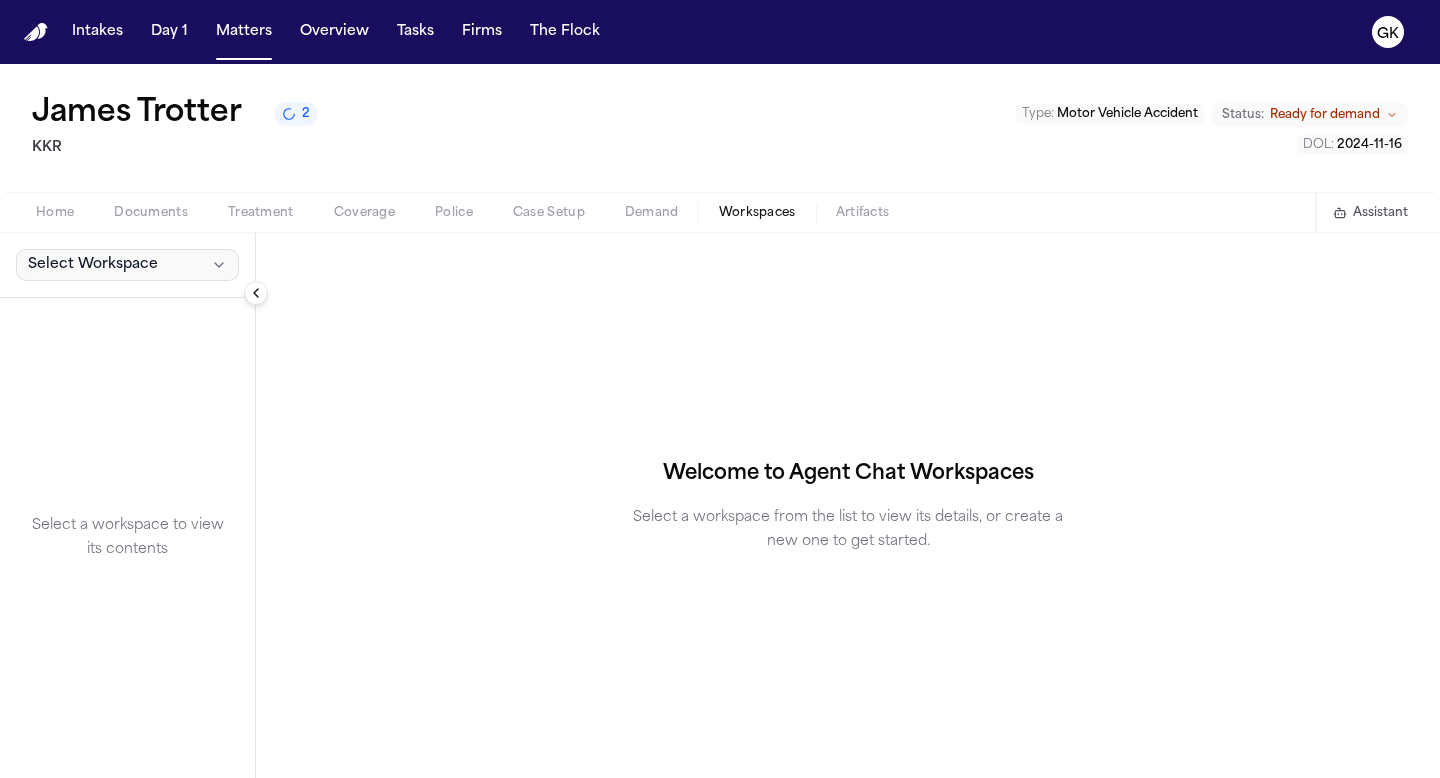 click on "Select Workspace" at bounding box center (127, 265) 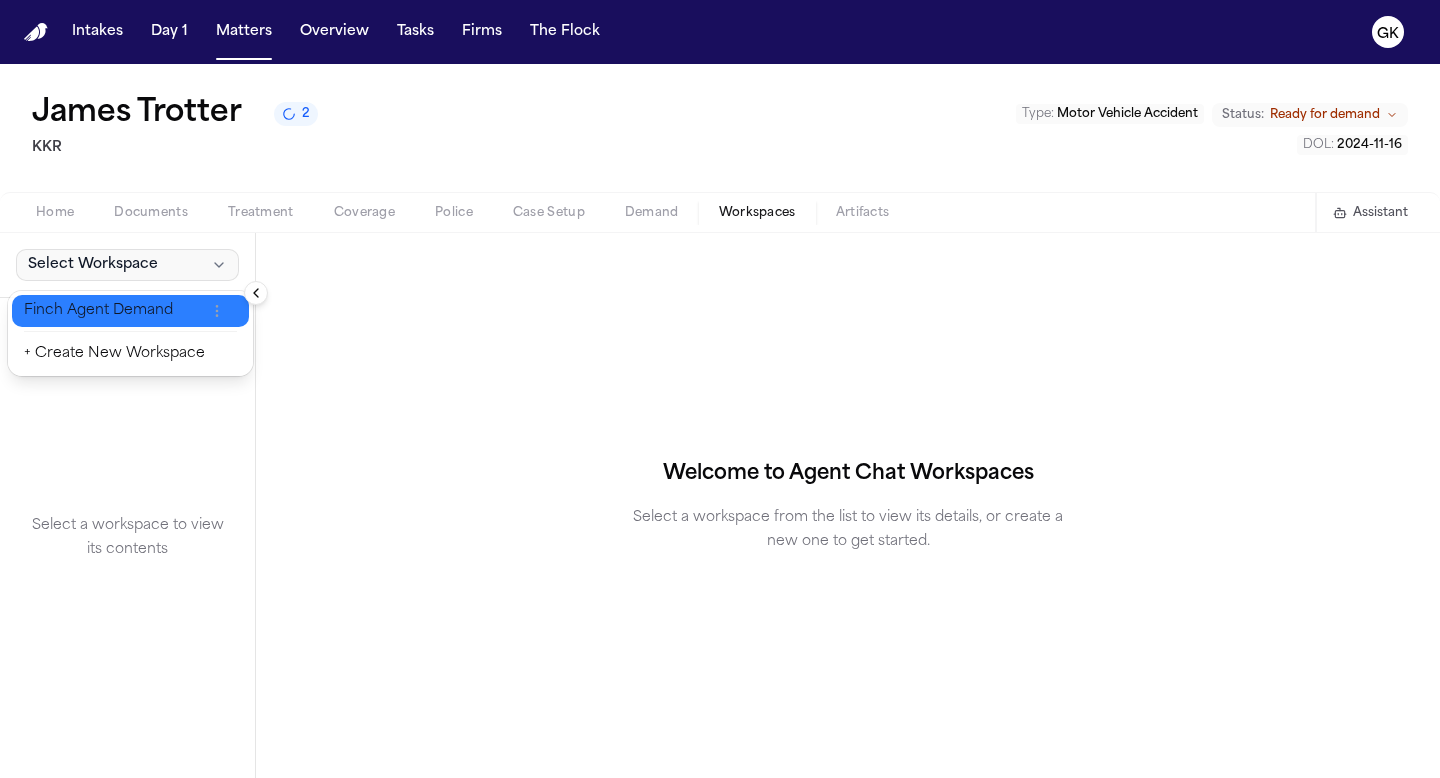 click on "Finch Agent Demand" at bounding box center [114, 311] 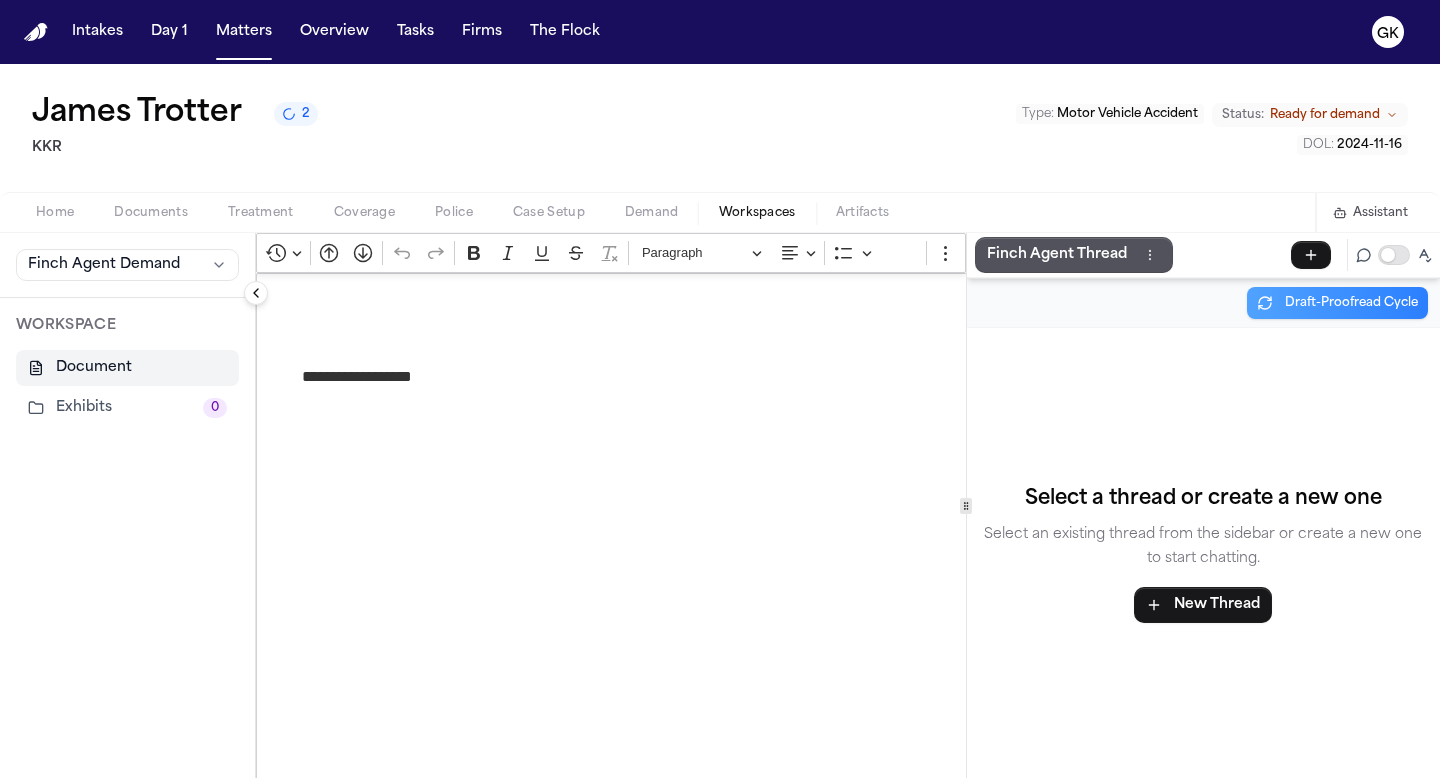 click on "Documents" at bounding box center [151, 213] 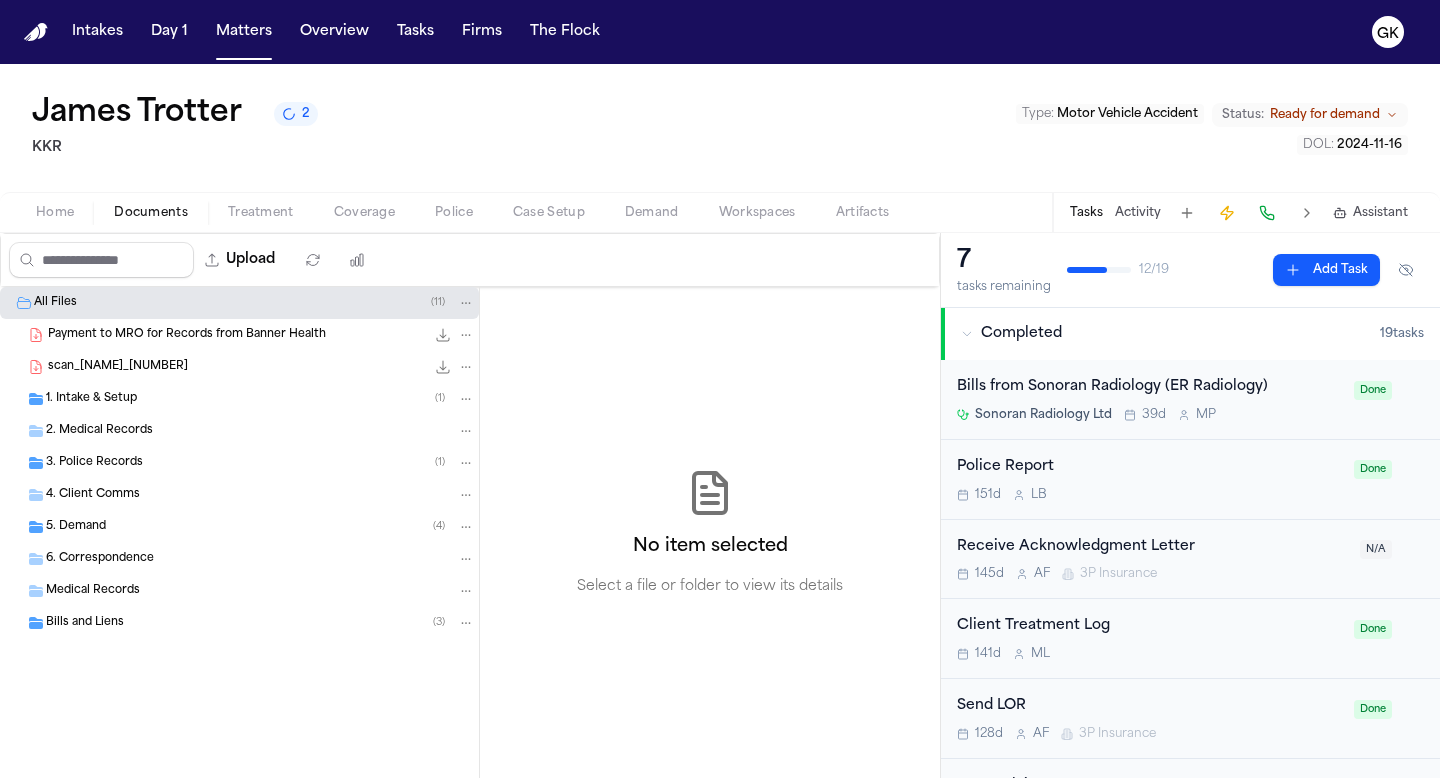 click on "Home" at bounding box center (55, 213) 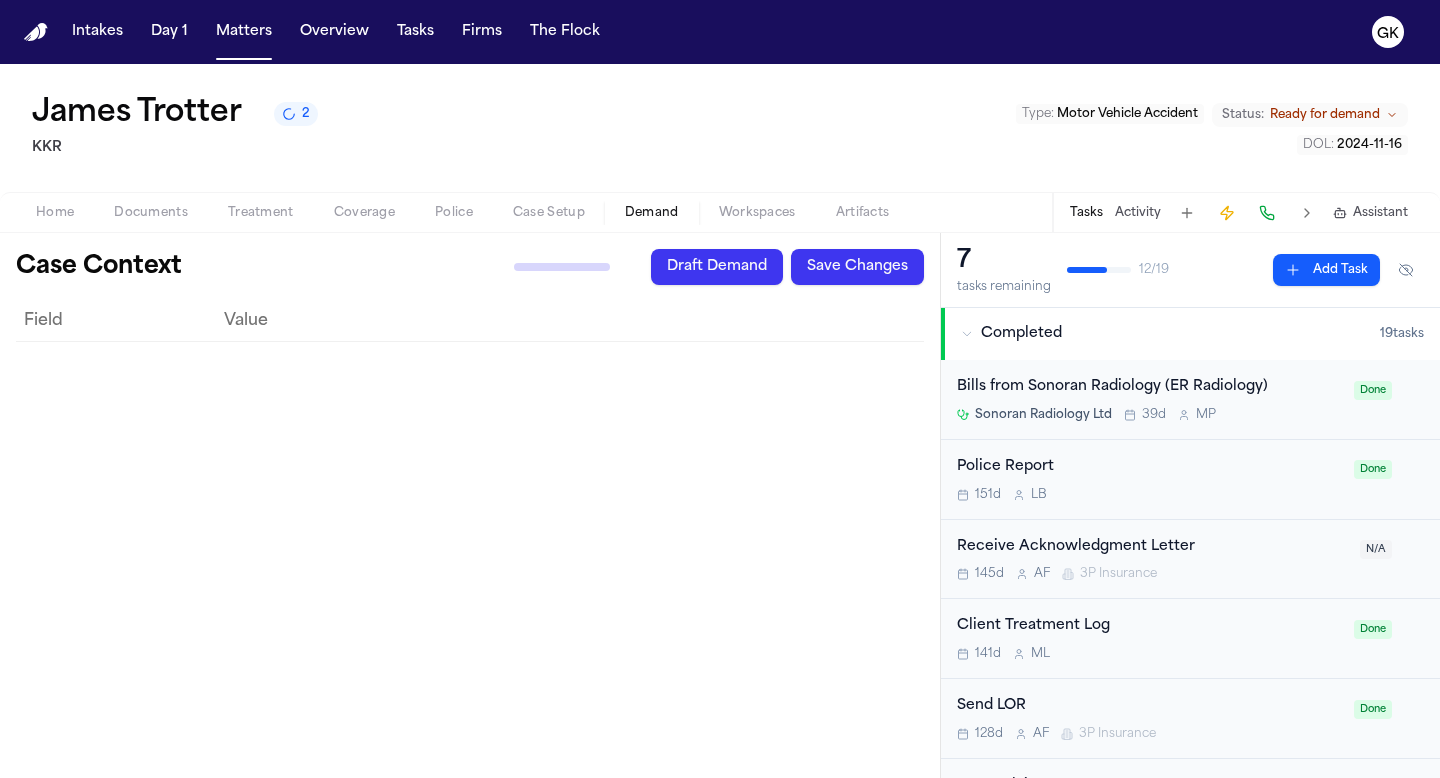 click on "Demand" at bounding box center [652, 213] 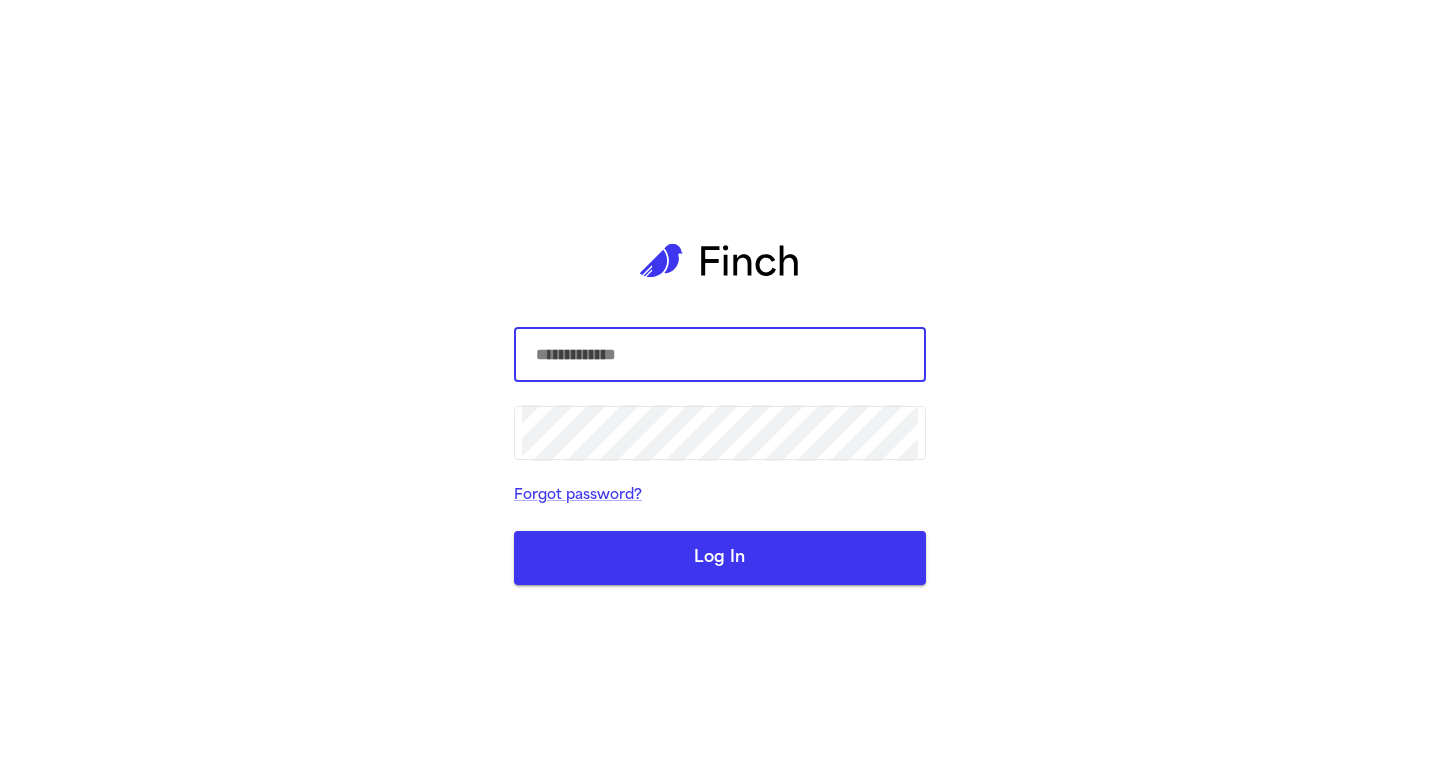 scroll, scrollTop: 0, scrollLeft: 0, axis: both 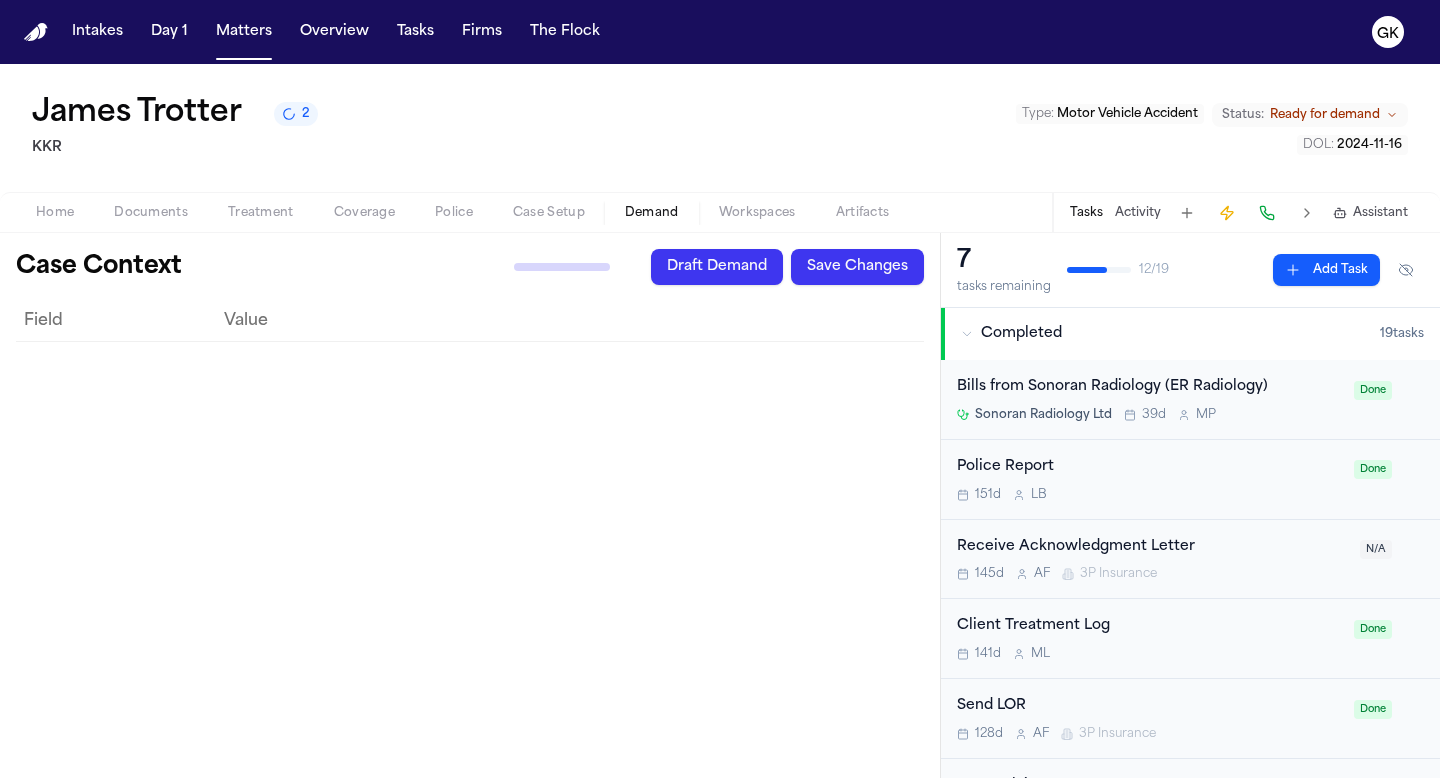 click on "Draft Demand" at bounding box center (717, 267) 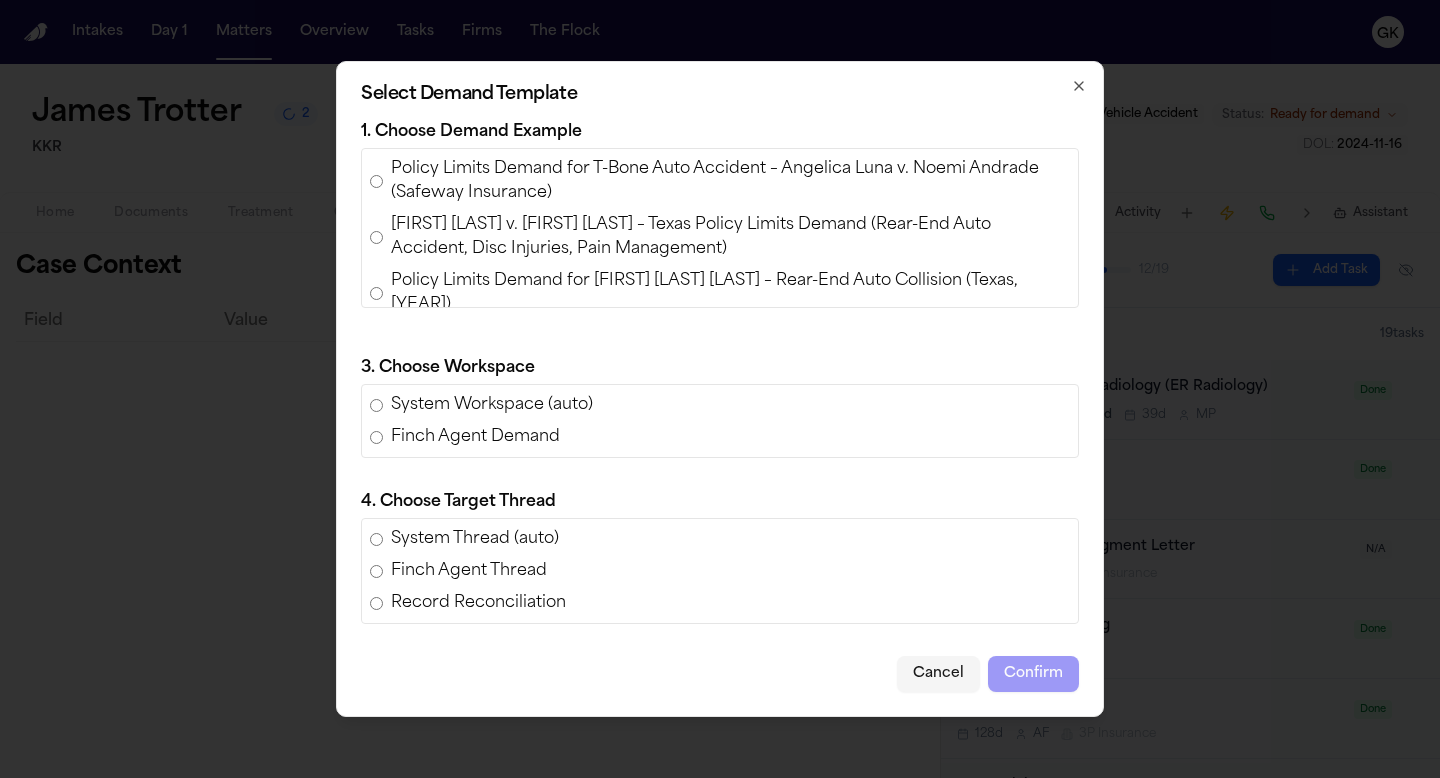 click 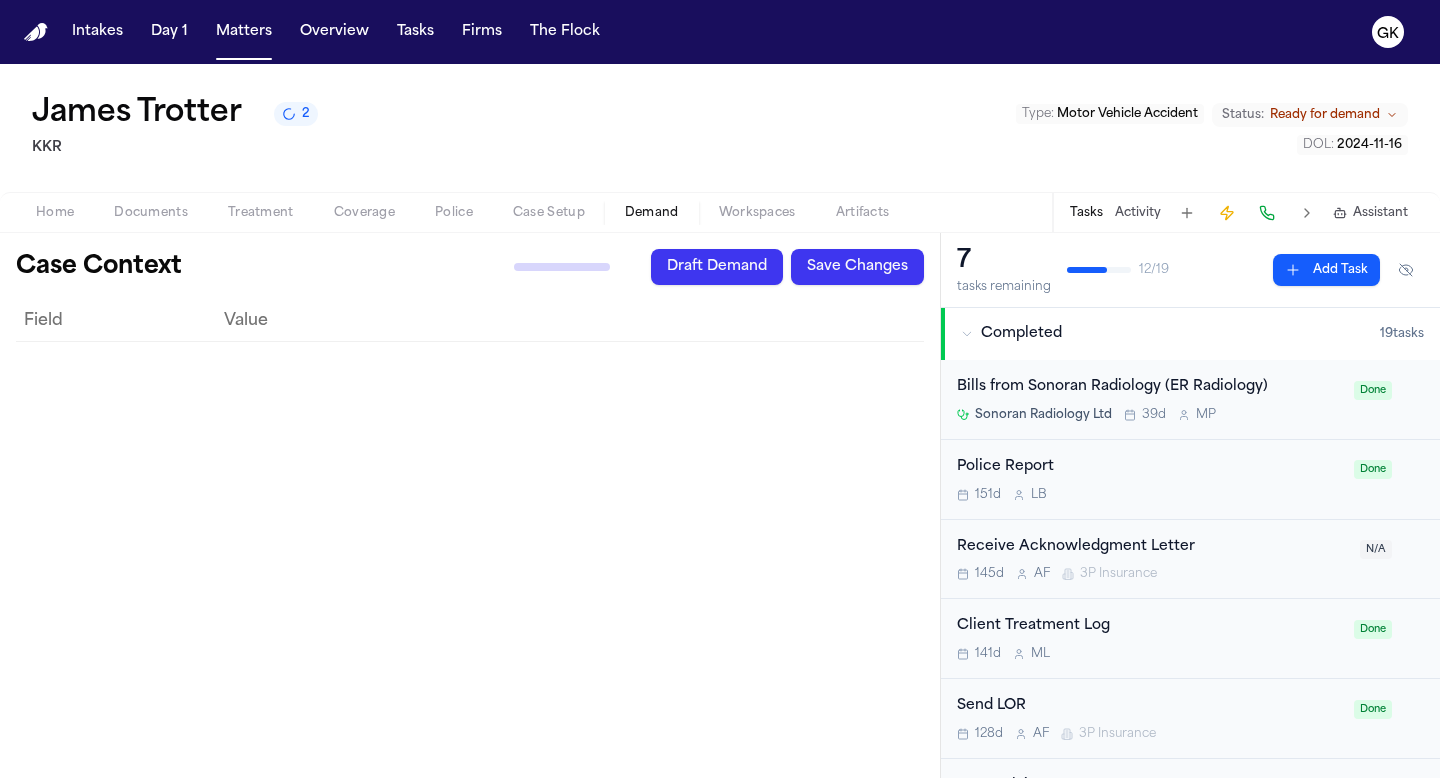 click on "James Trotter" at bounding box center [137, 114] 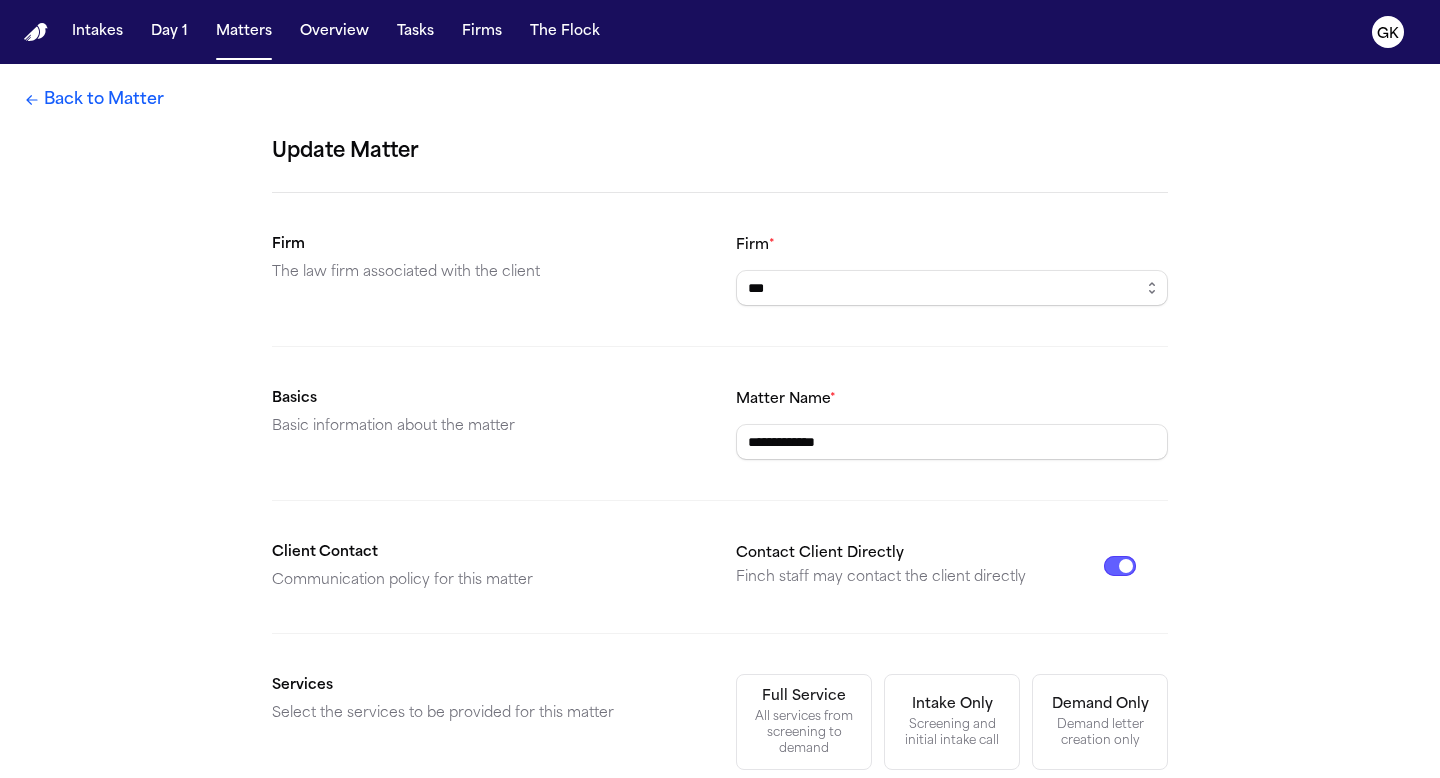 click on "Back to Matter" at bounding box center [94, 100] 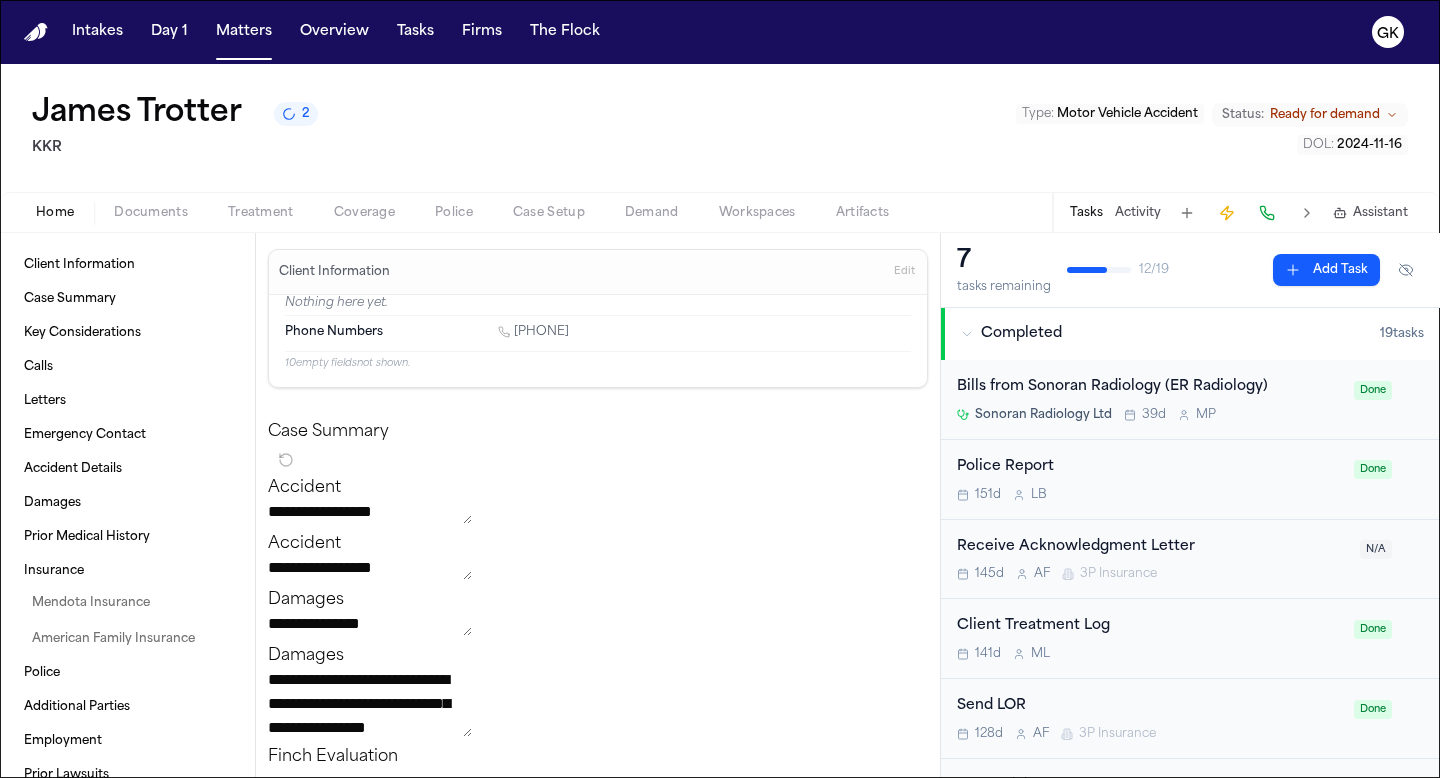 click on "Workspaces" at bounding box center (757, 213) 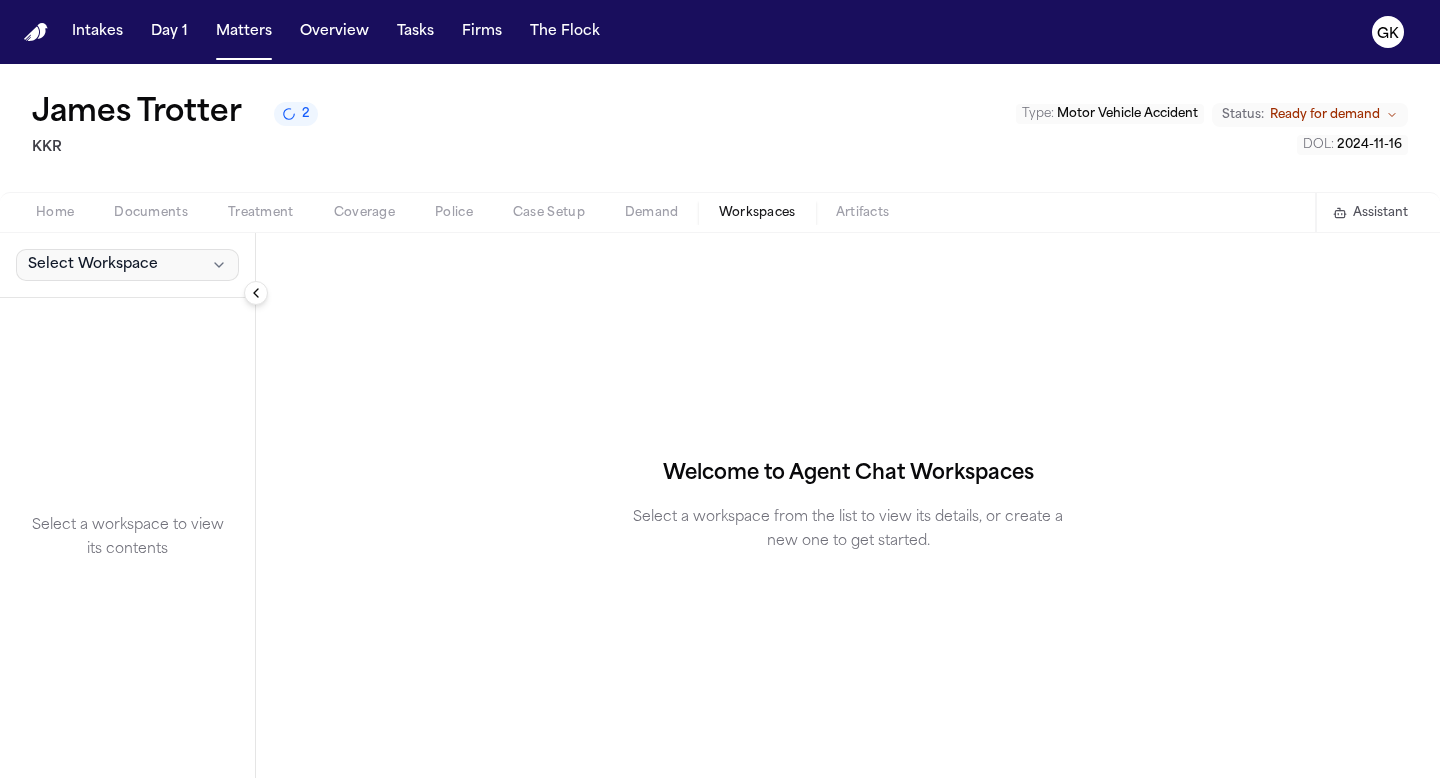 click on "Select Workspace" at bounding box center (93, 265) 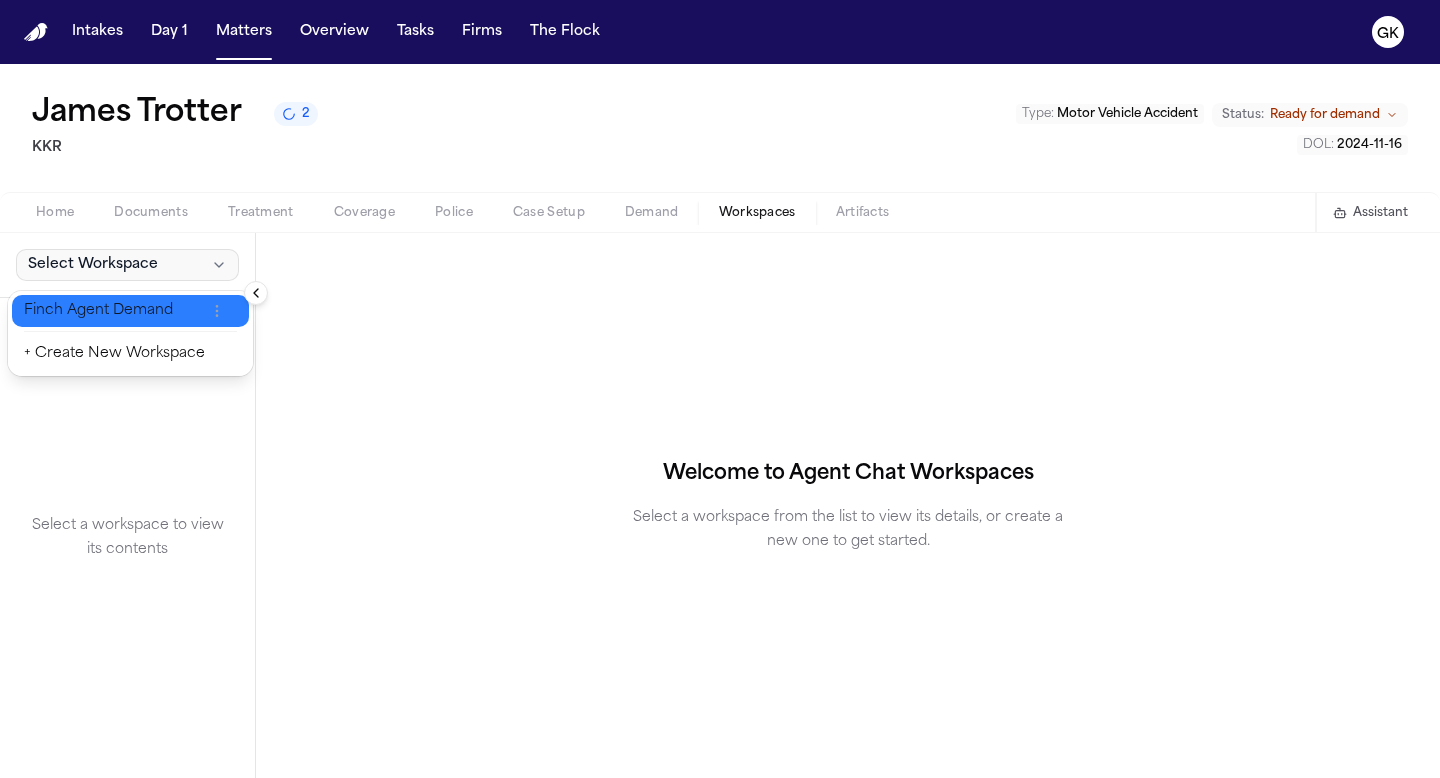 click on "Finch Agent Demand" at bounding box center [114, 311] 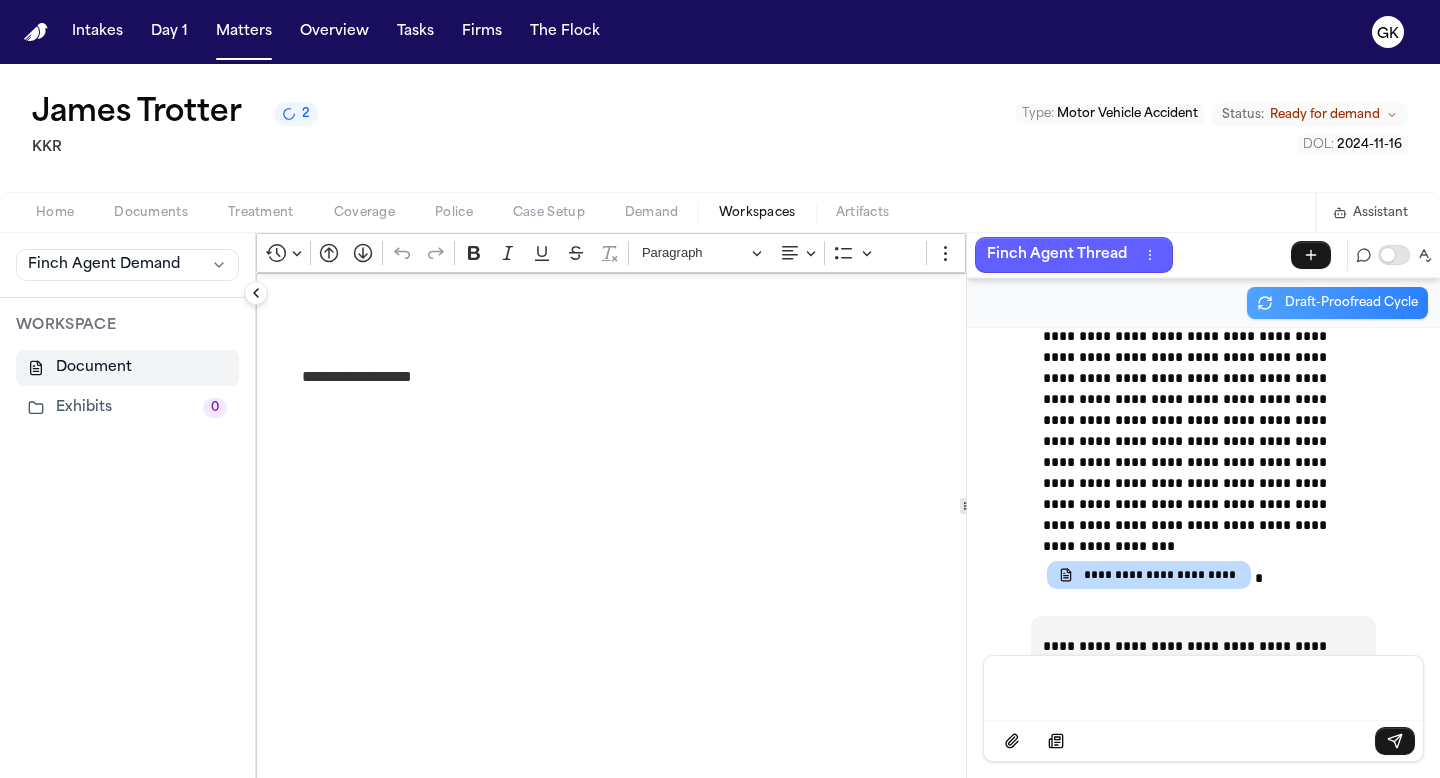 scroll, scrollTop: 8477, scrollLeft: 0, axis: vertical 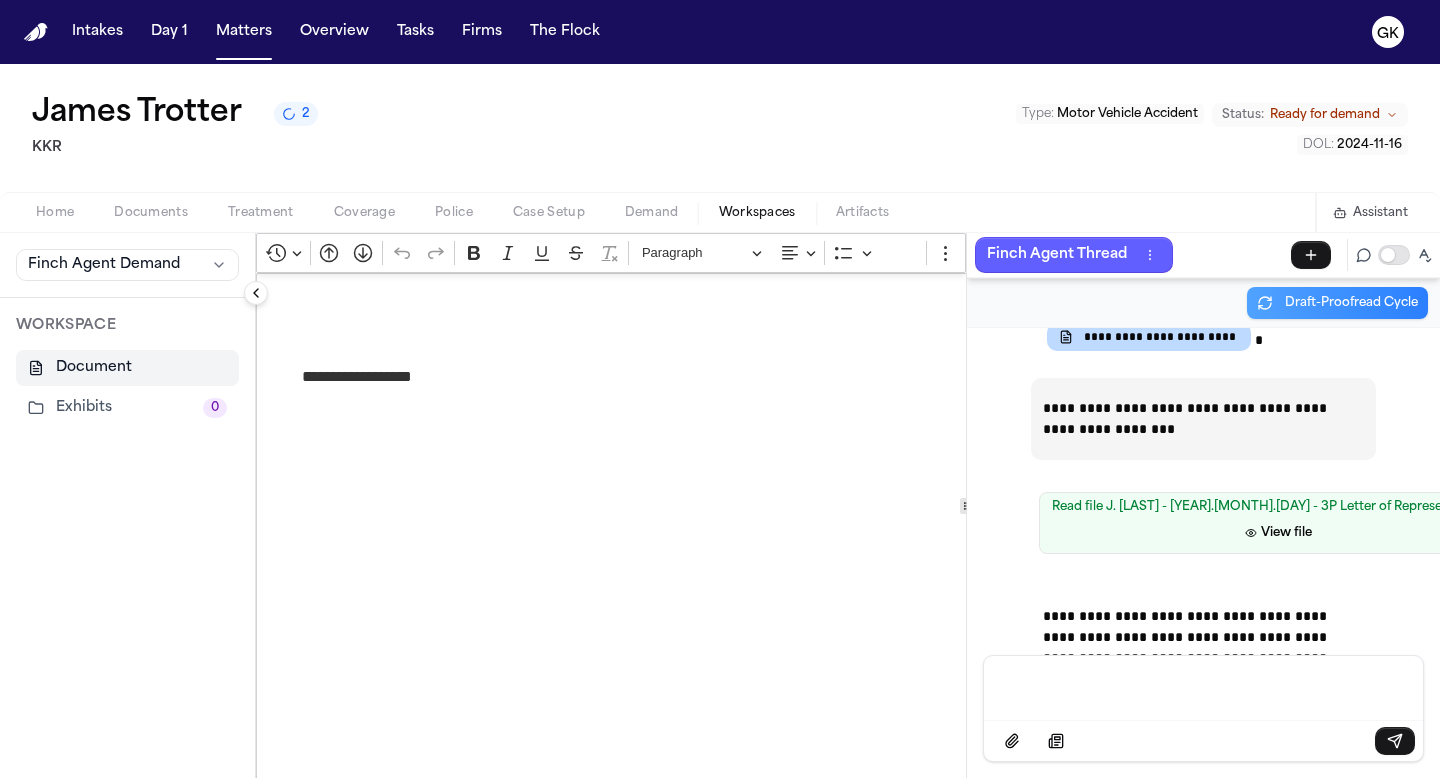 click on "**********" at bounding box center (653, 834) 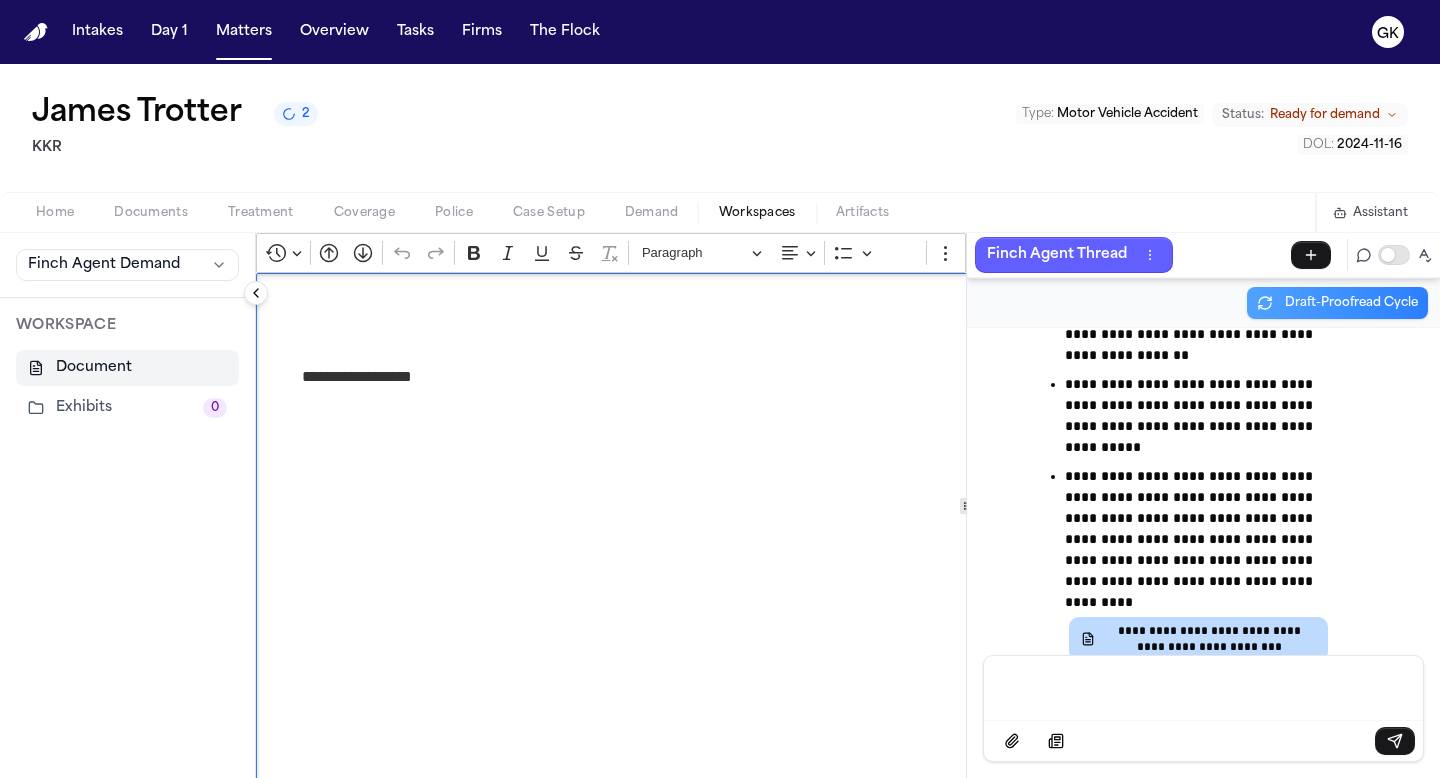 scroll, scrollTop: 9238, scrollLeft: 0, axis: vertical 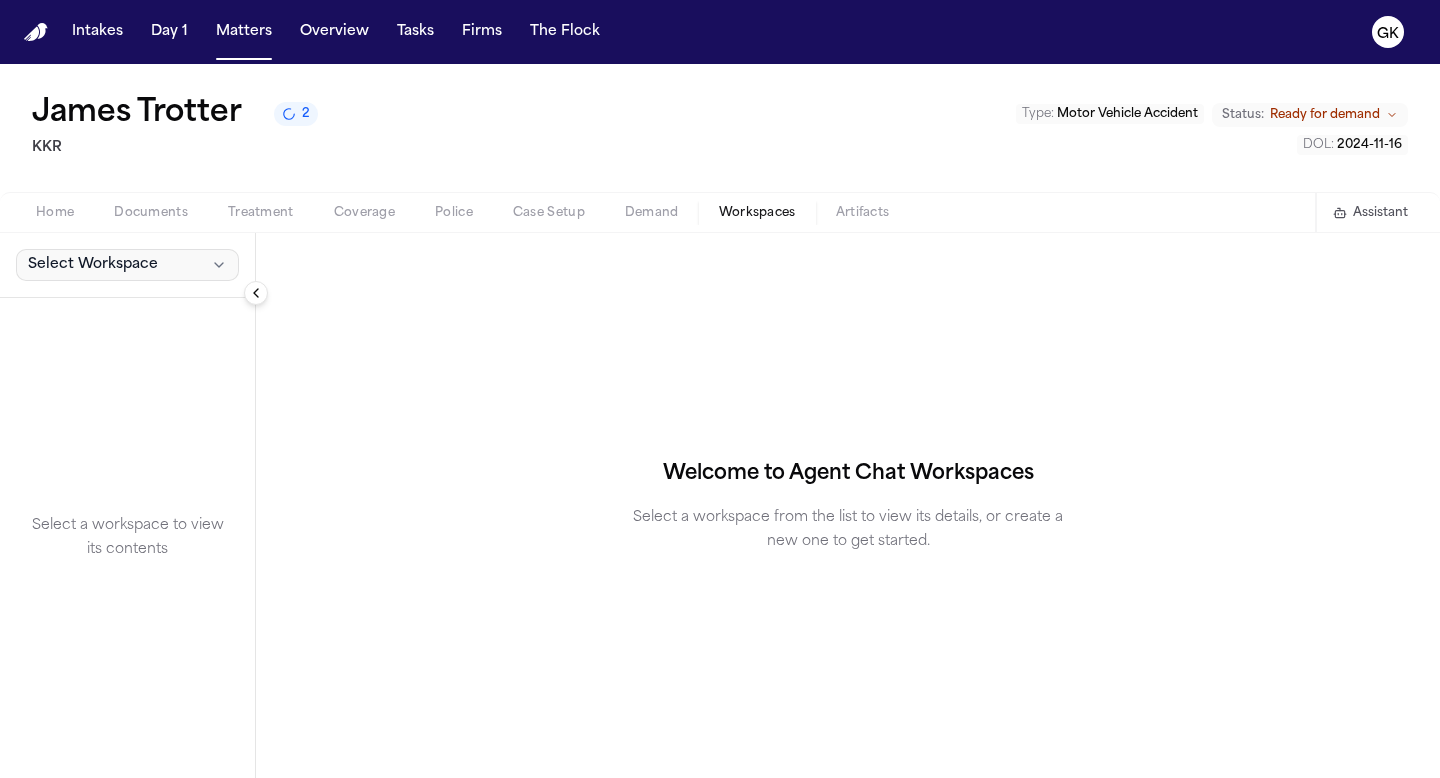 click on "Select Workspace" at bounding box center (127, 265) 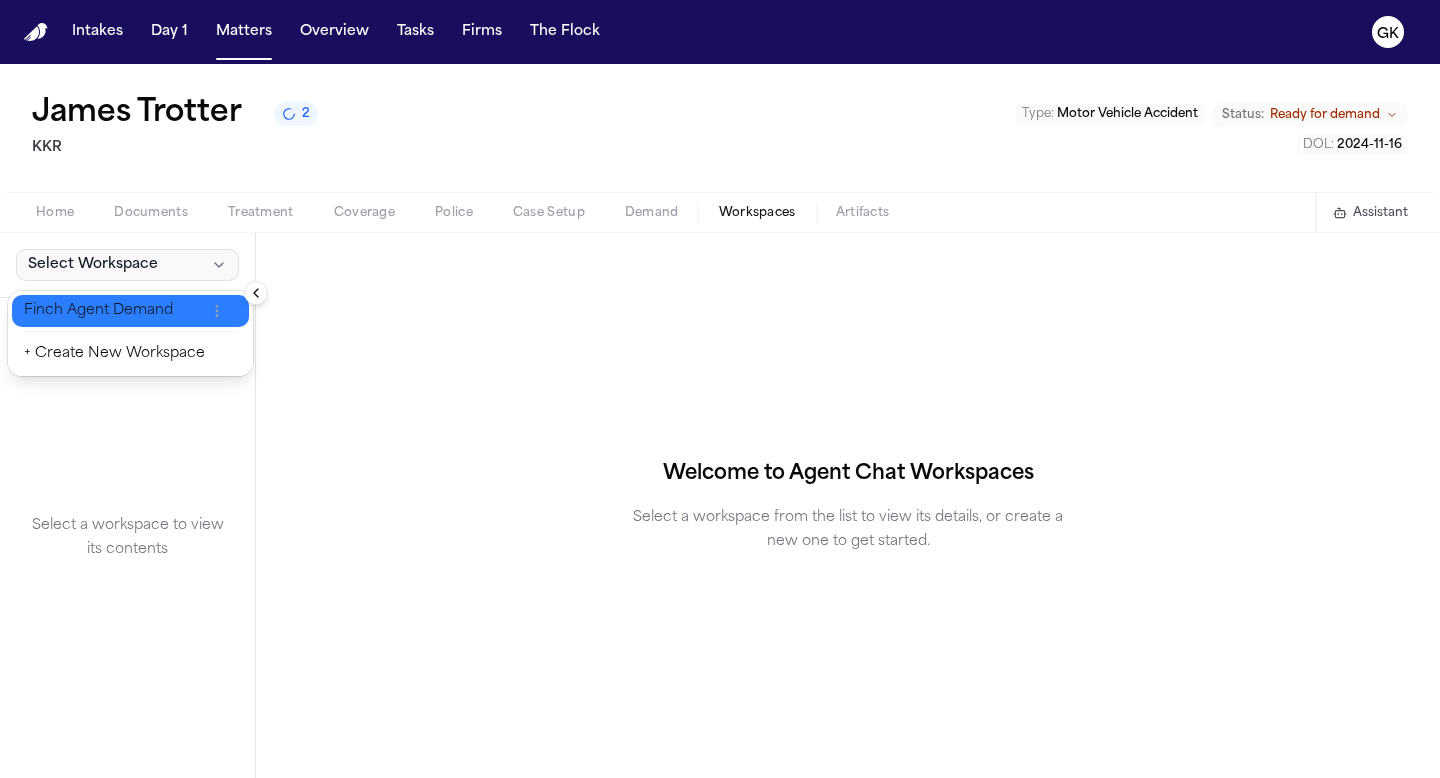 click on "Finch Agent Demand" at bounding box center [130, 311] 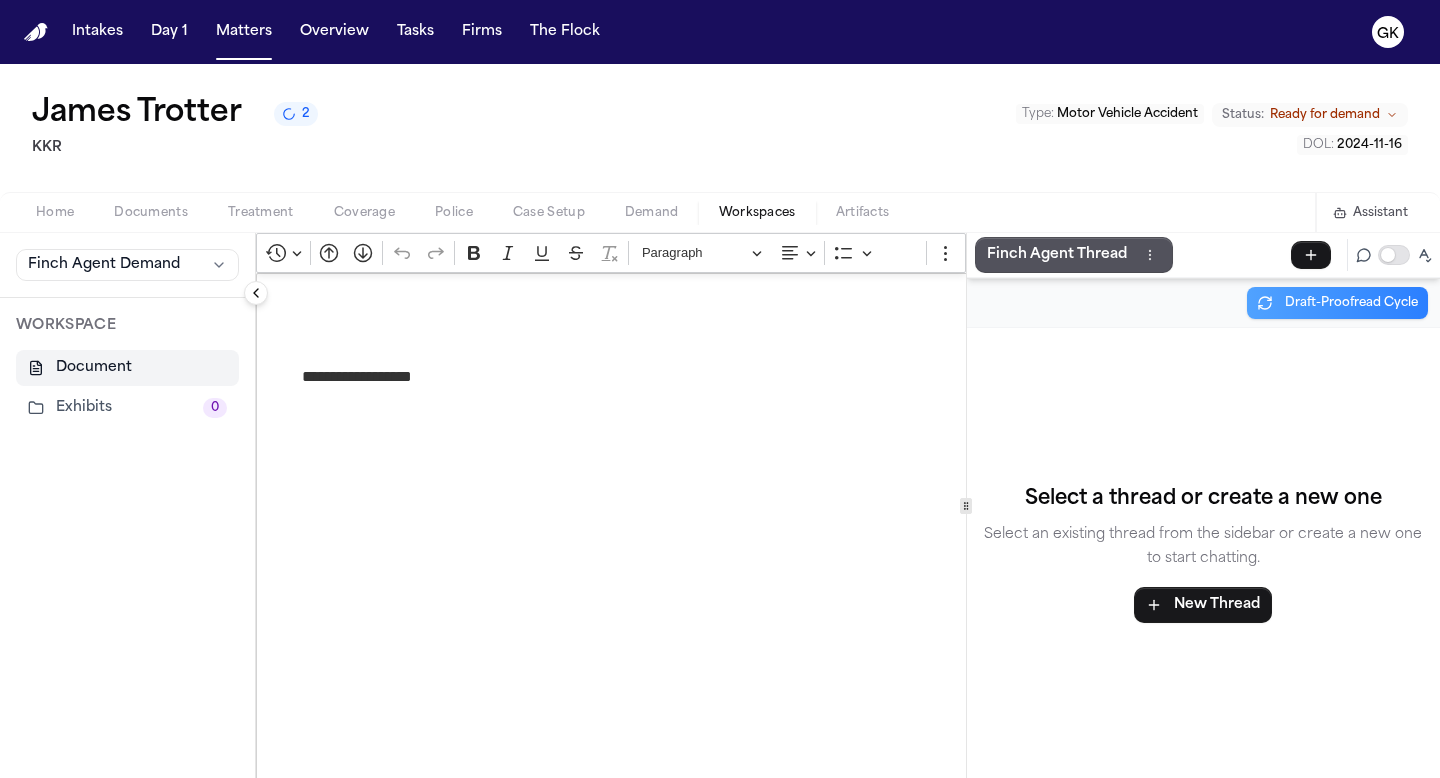 click on "Select a thread or create a new one Select an existing thread from the sidebar or create a new one to start chatting. New Thread" at bounding box center [1203, 553] 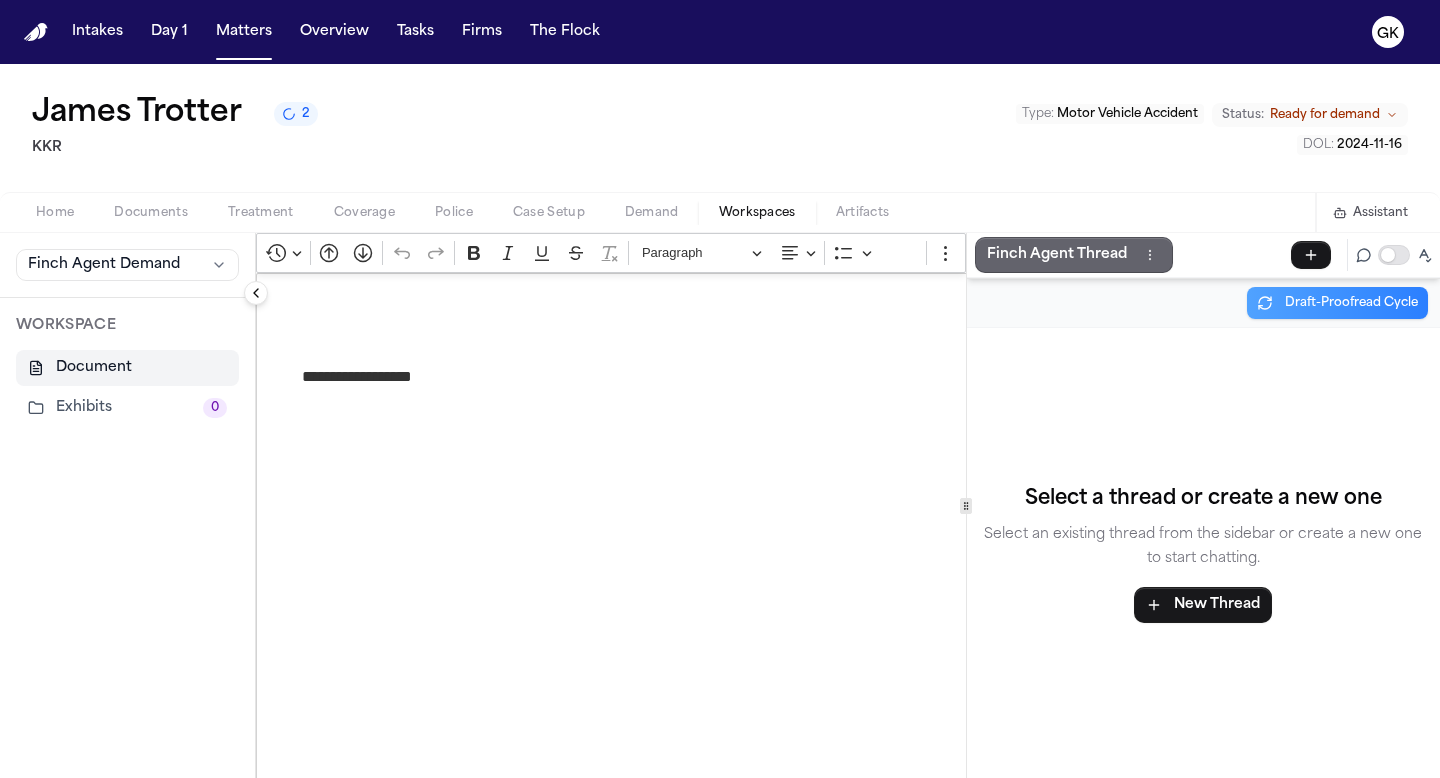 click on "Finch Agent Thread" at bounding box center (1057, 255) 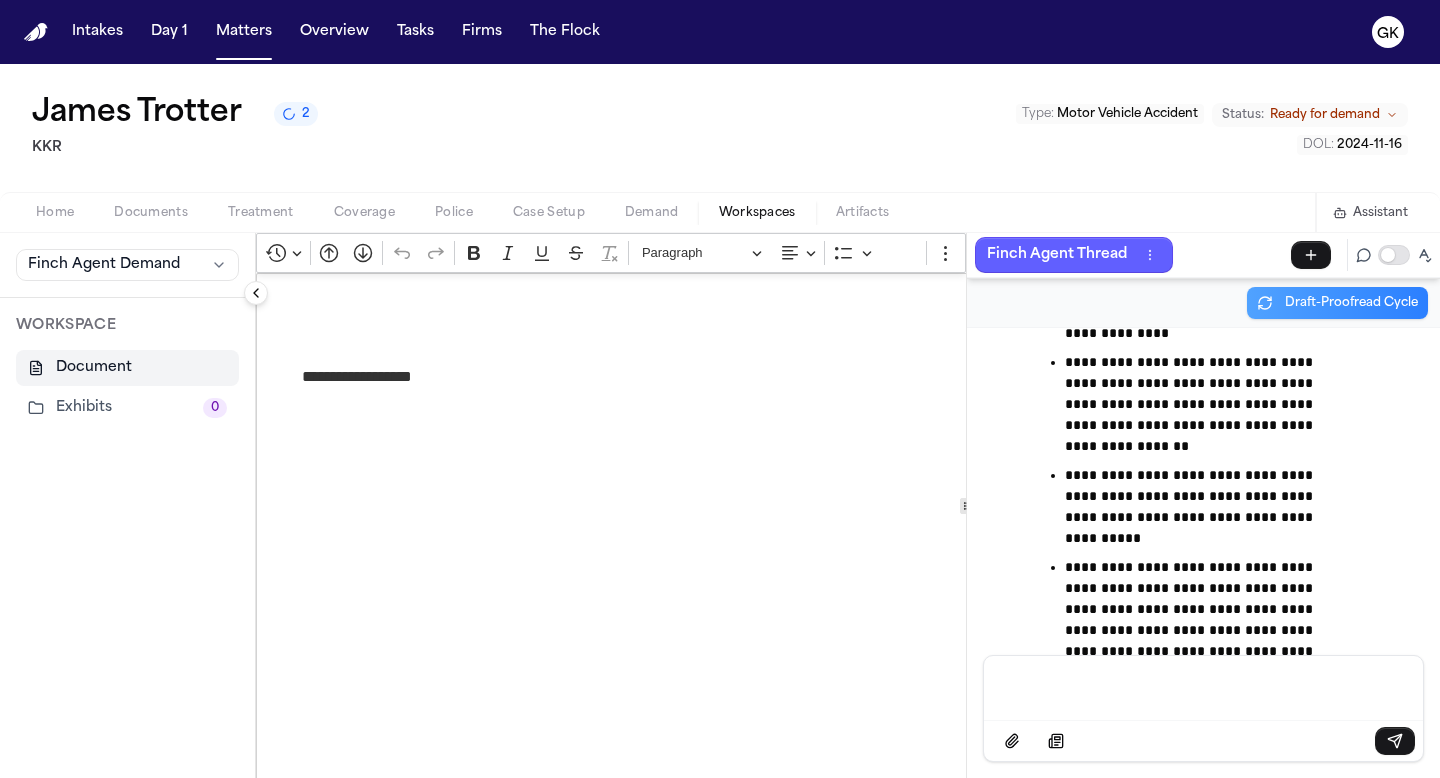 scroll, scrollTop: 9238, scrollLeft: 0, axis: vertical 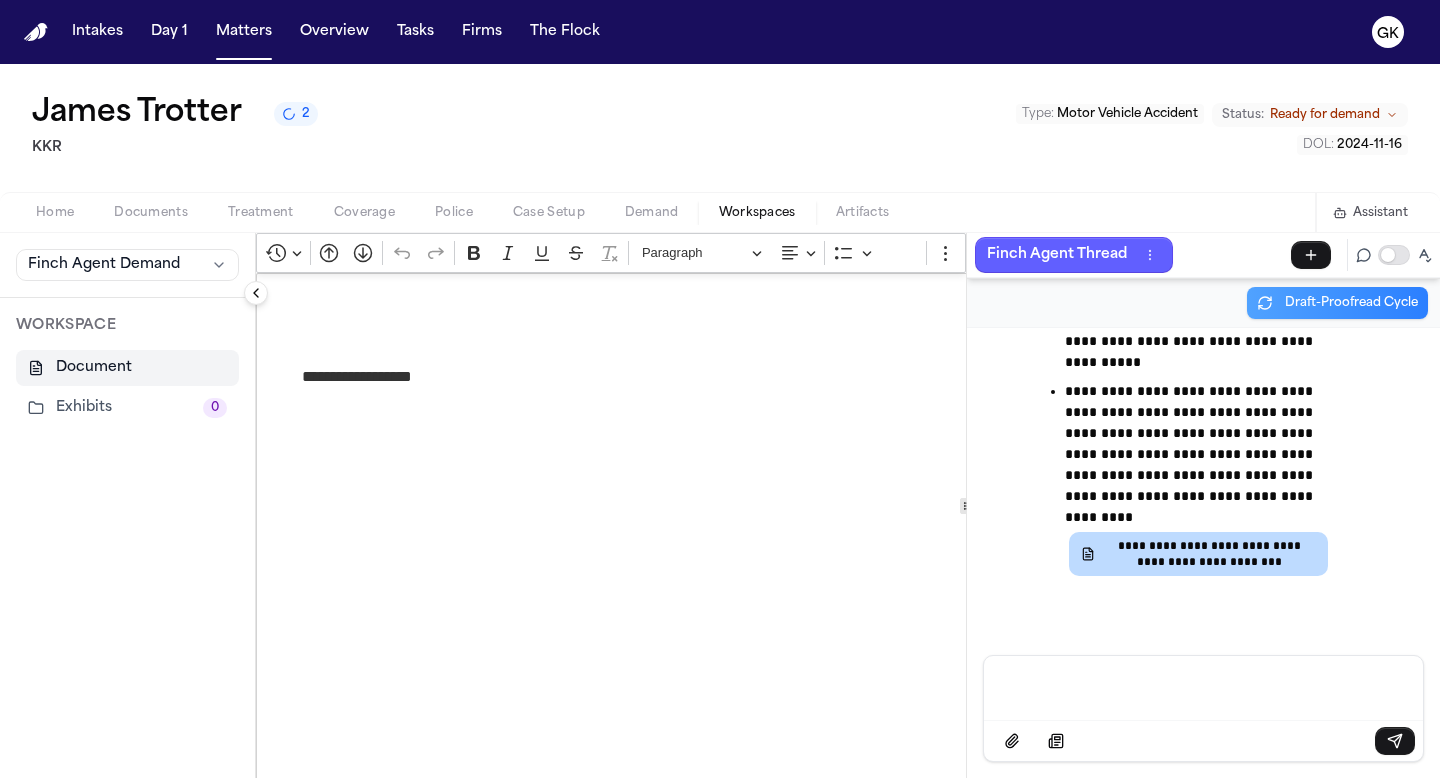 click on "2" at bounding box center [296, 114] 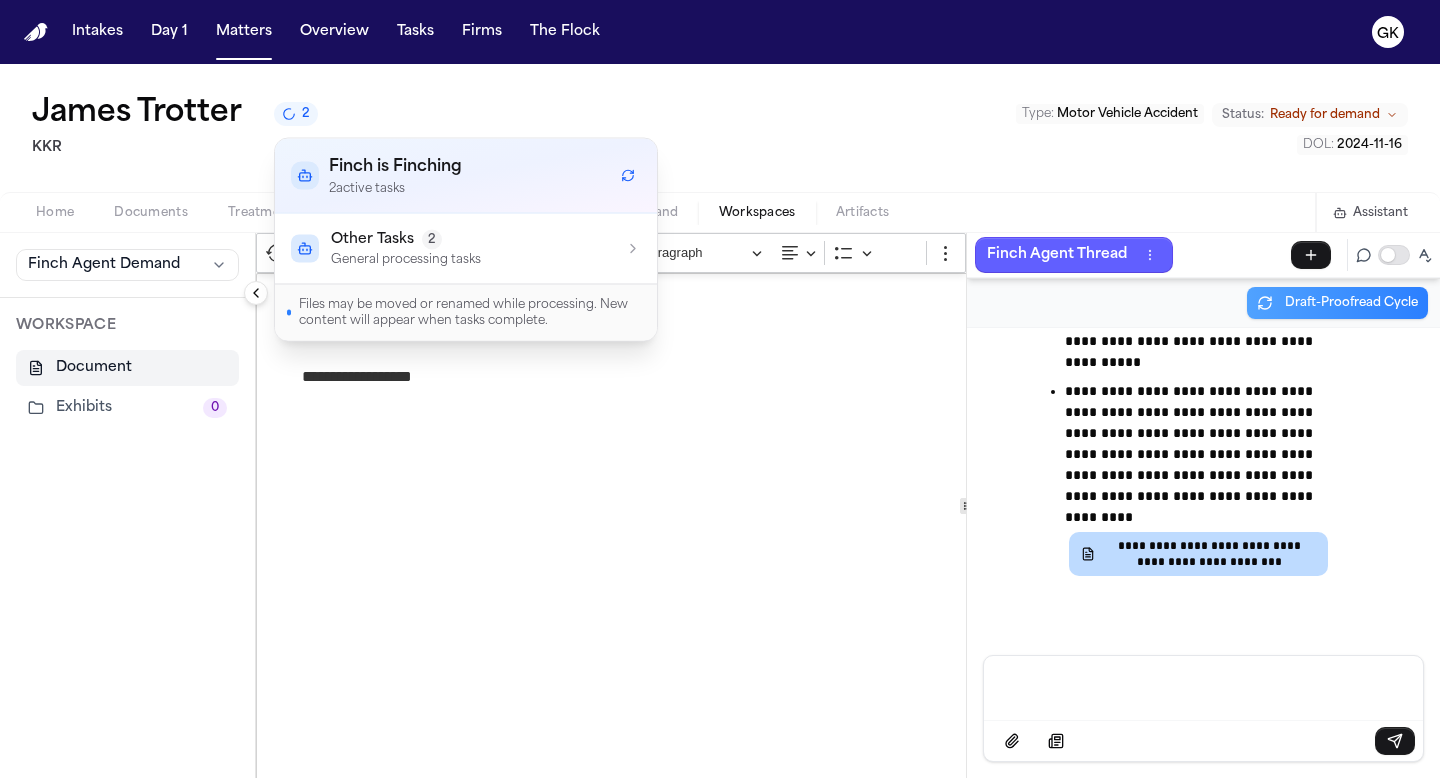click on "James Trotter" at bounding box center (137, 114) 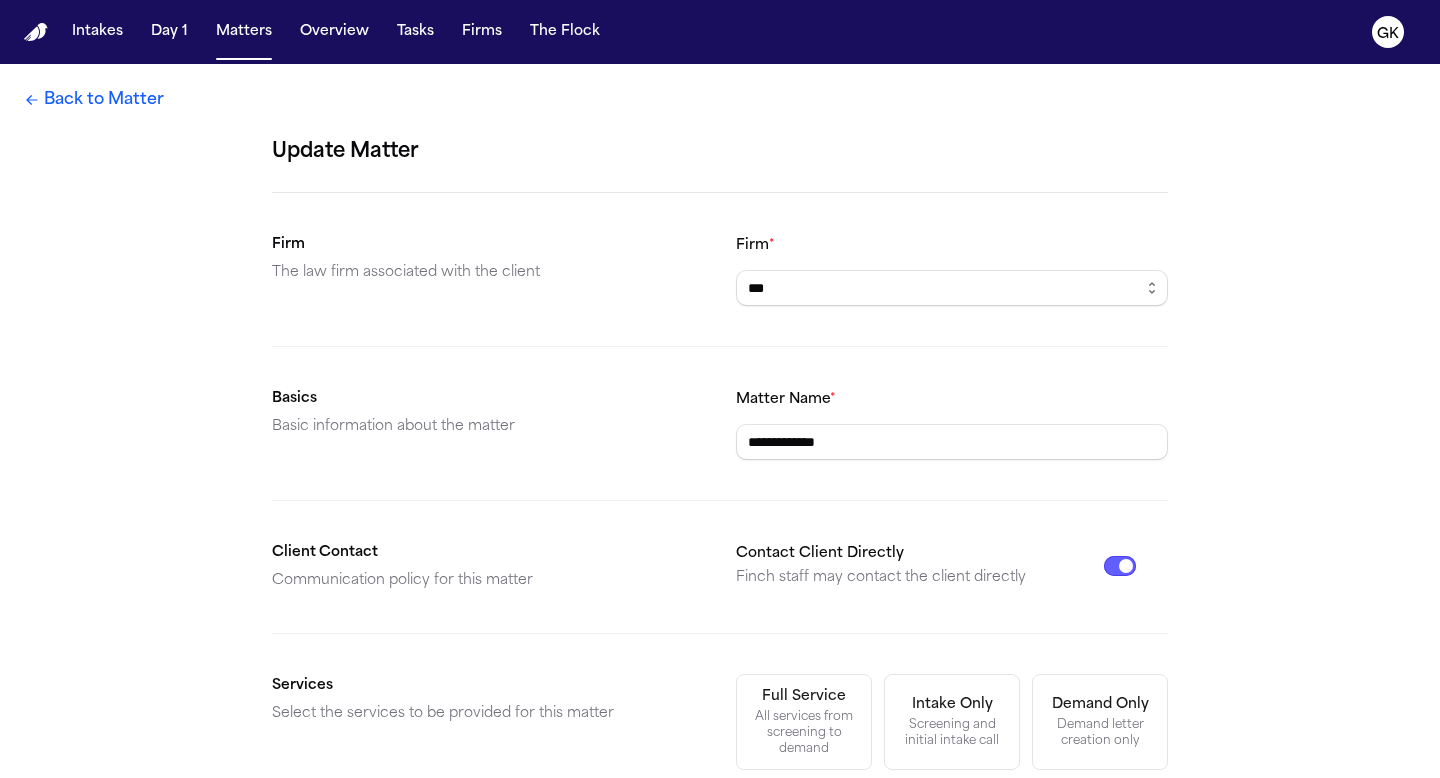 click on "Back to Matter" at bounding box center [94, 100] 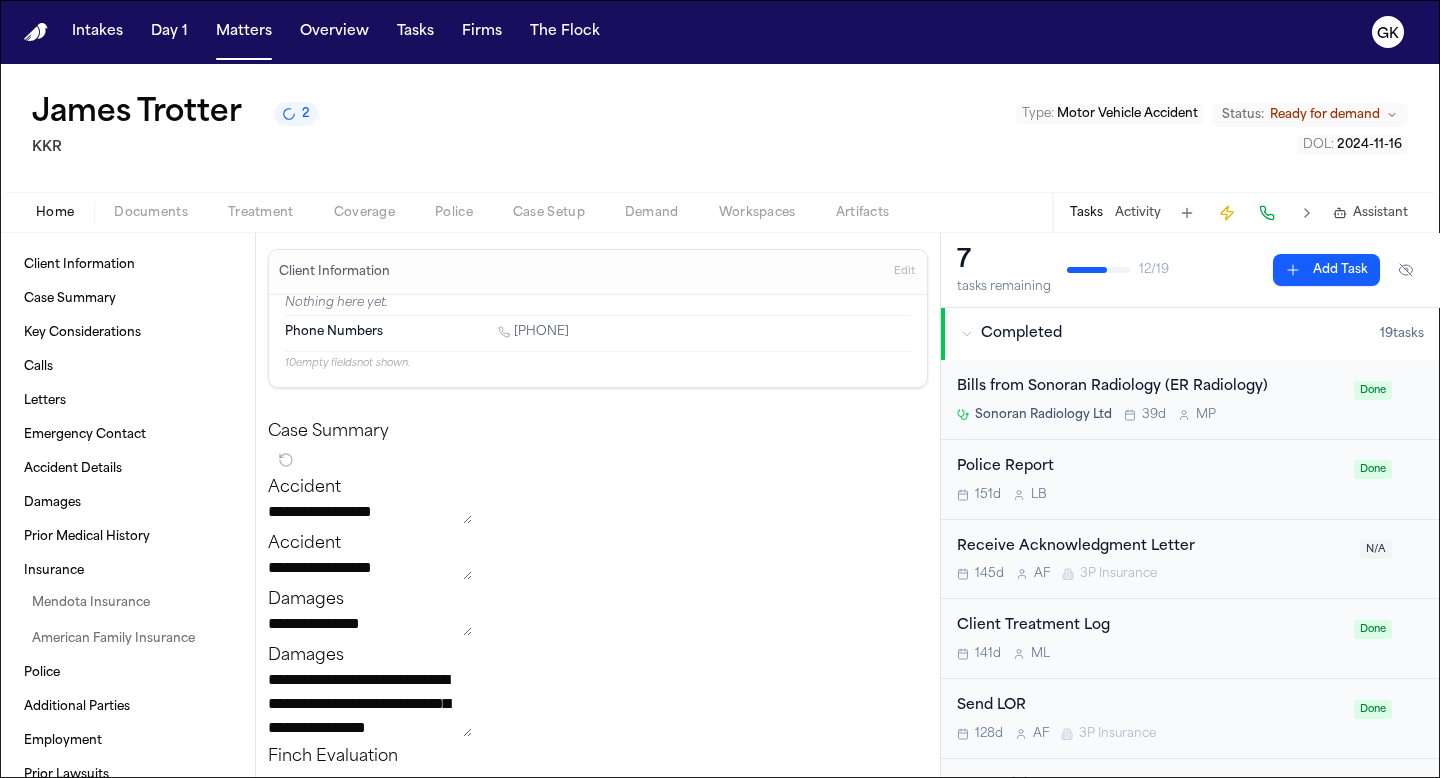 click on "Home" at bounding box center [55, 213] 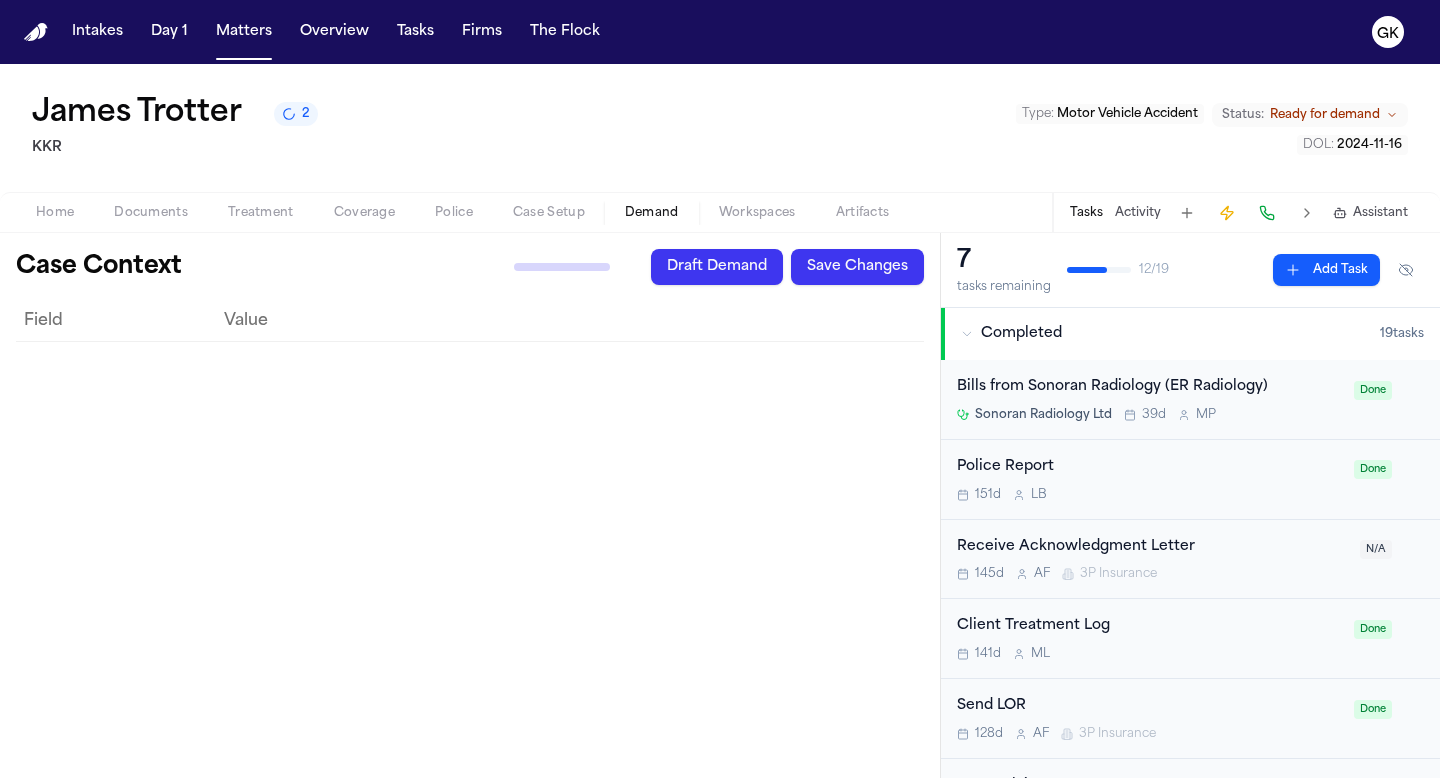 click on "Generate Context Draft Demand Save Changes" at bounding box center [702, 267] 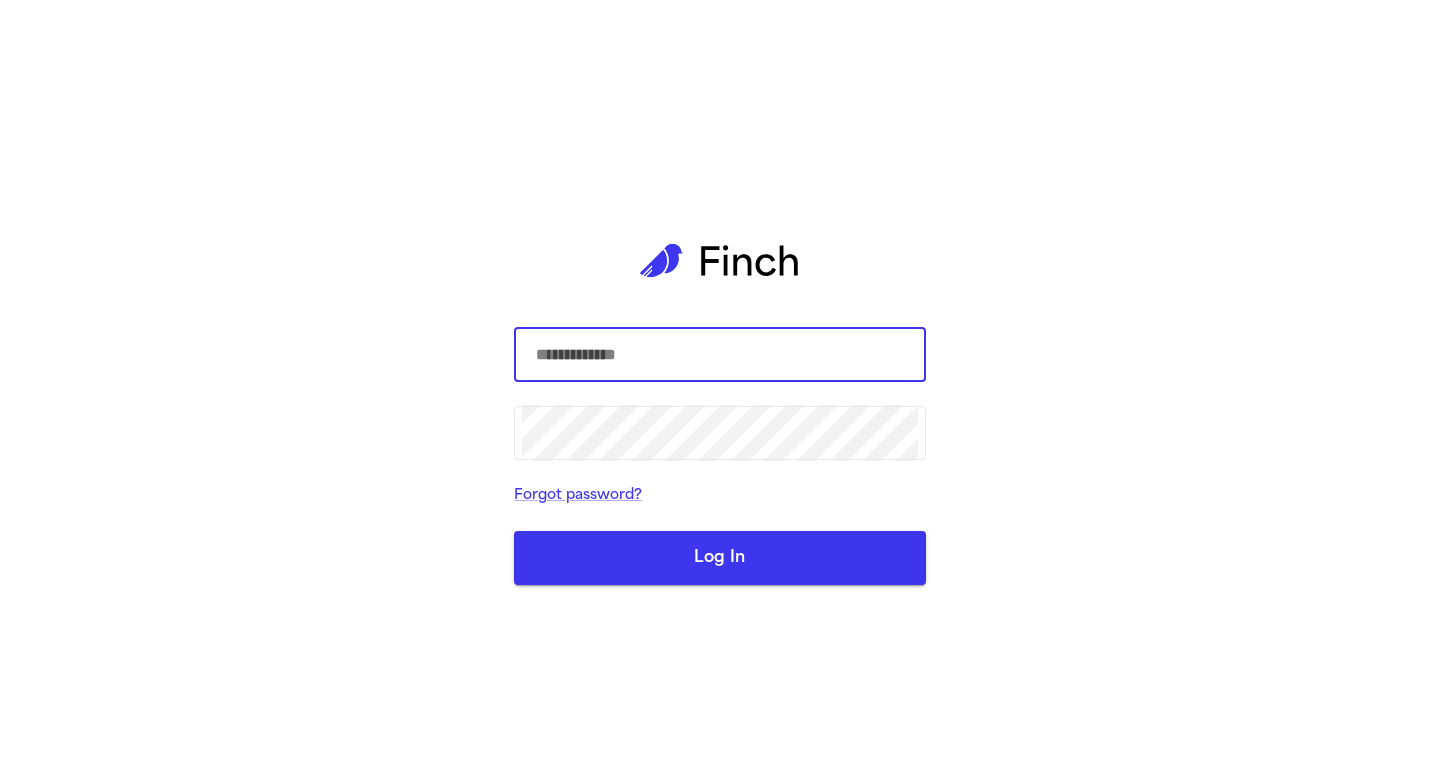 scroll, scrollTop: 0, scrollLeft: 0, axis: both 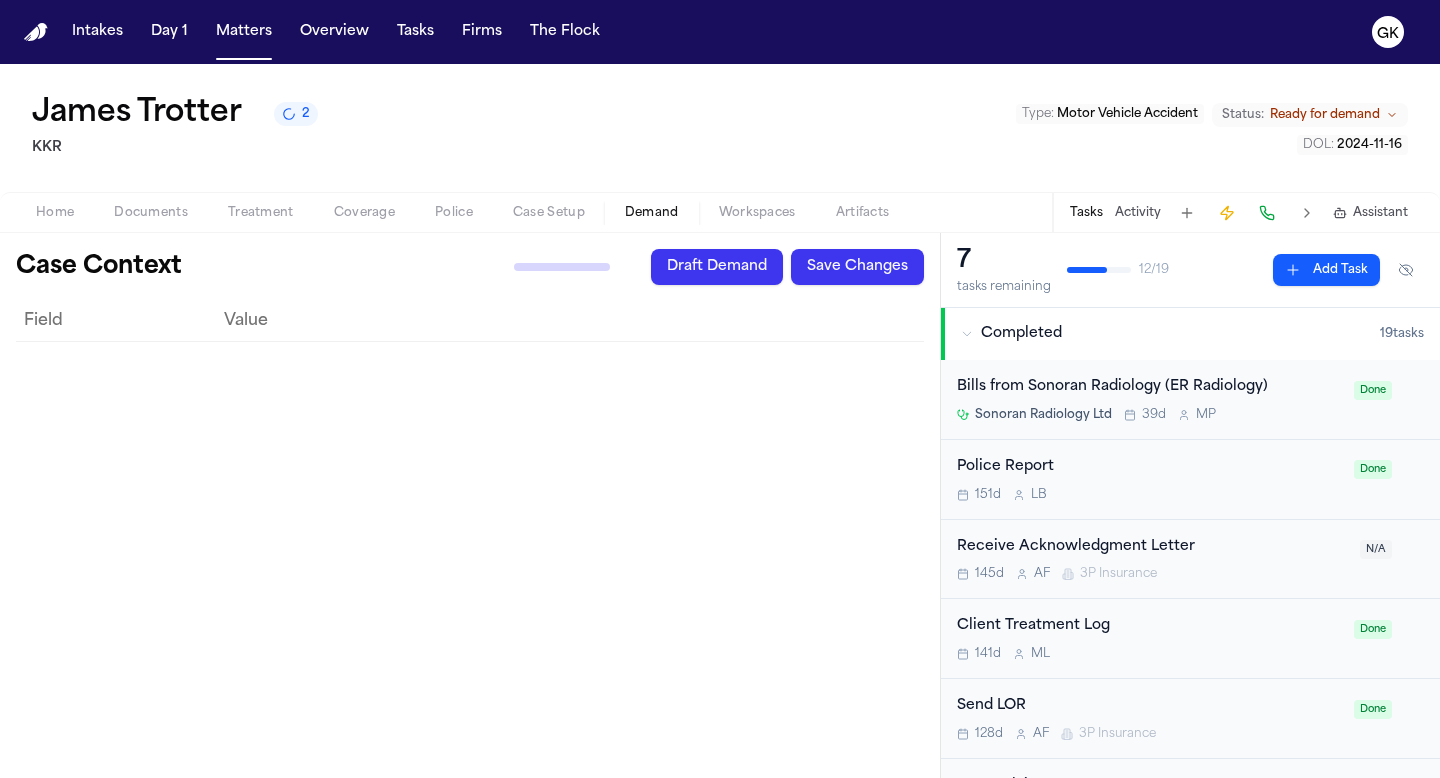 click on "Workspaces" at bounding box center (757, 213) 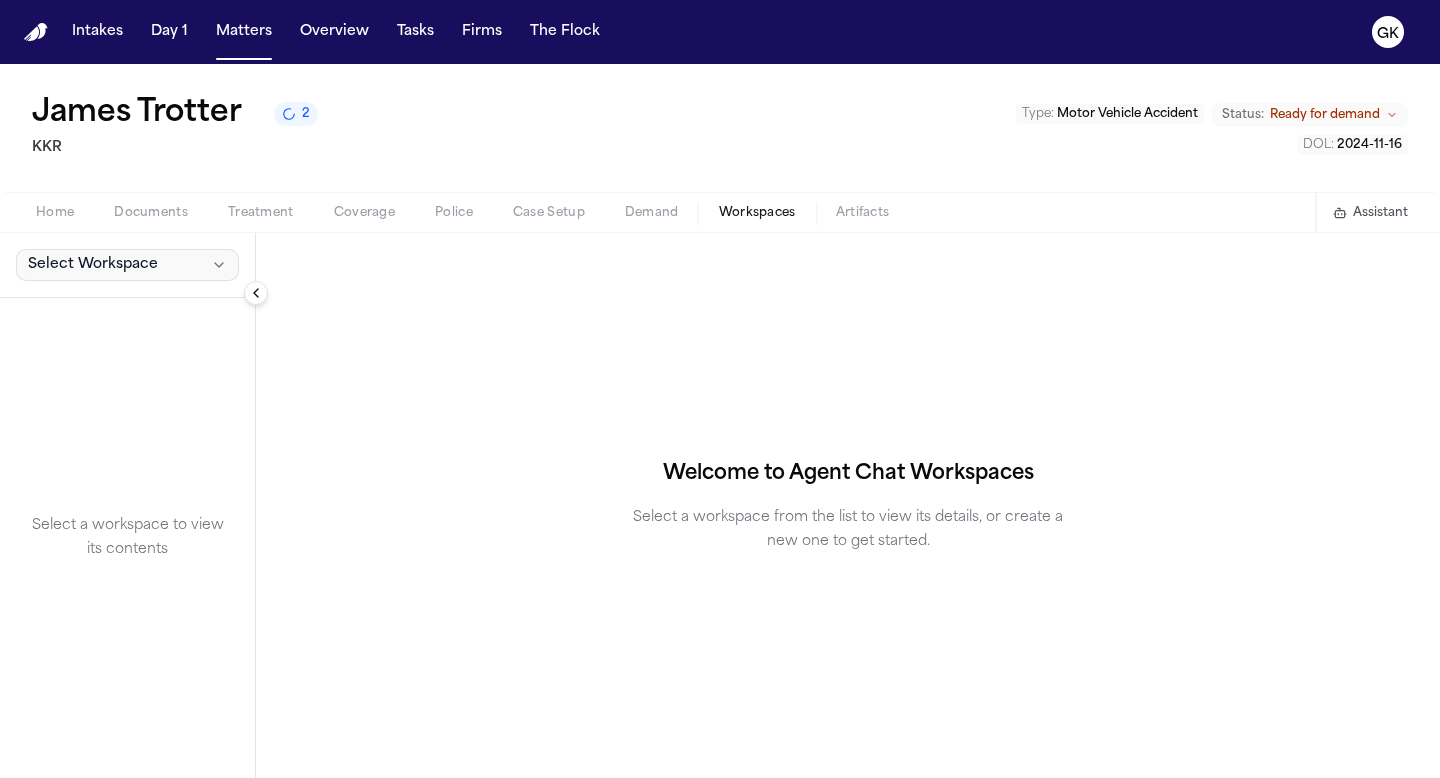 click on "Select Workspace" at bounding box center (127, 265) 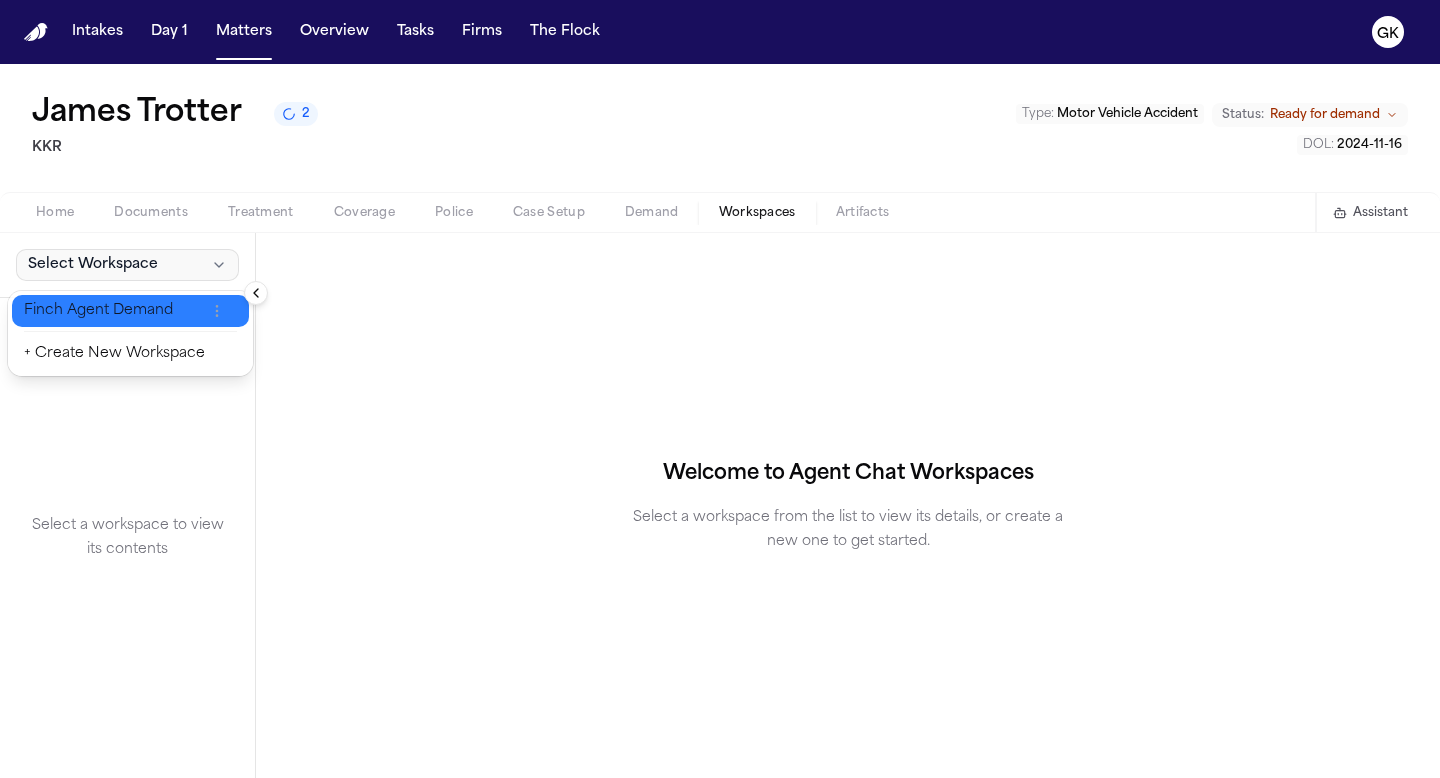 click on "Finch Agent Demand" at bounding box center (114, 311) 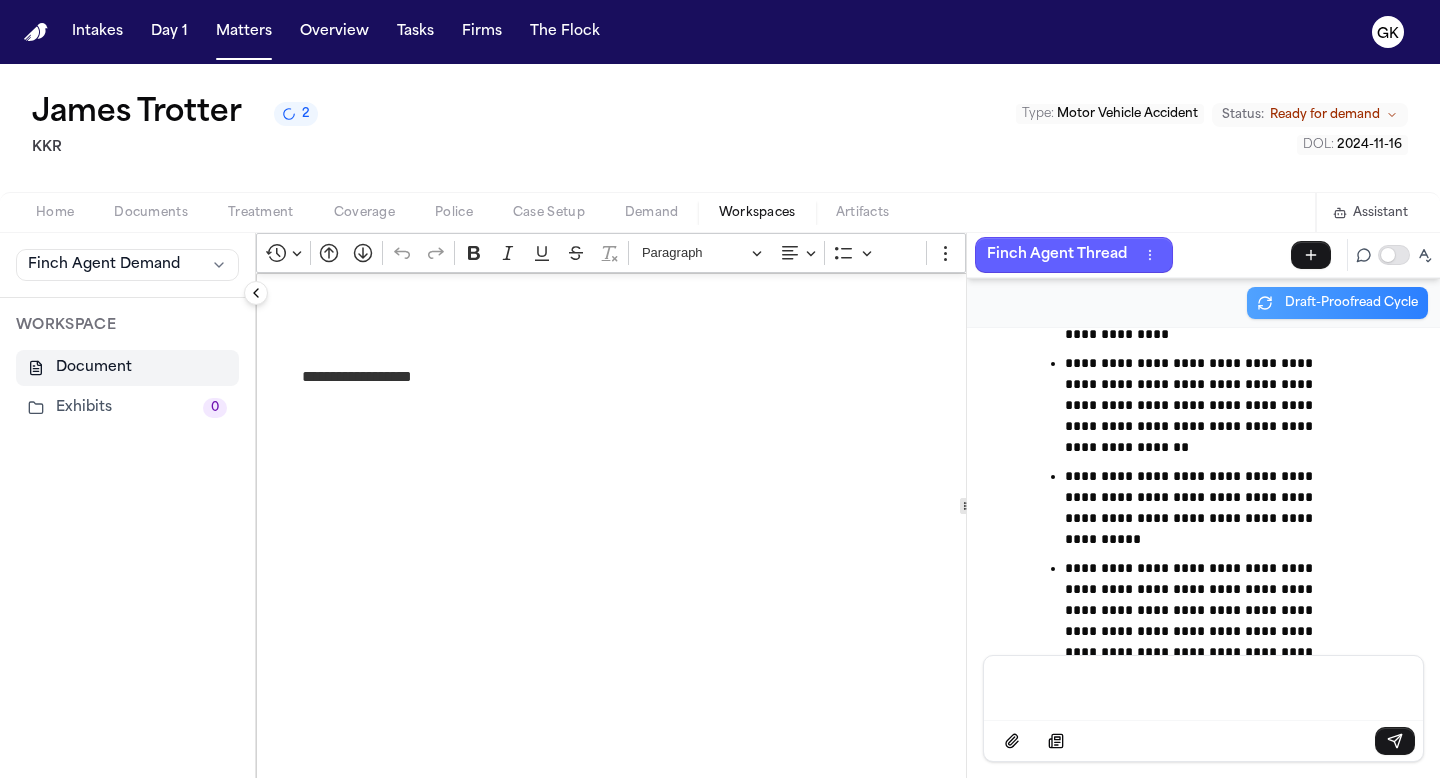 scroll, scrollTop: 9238, scrollLeft: 0, axis: vertical 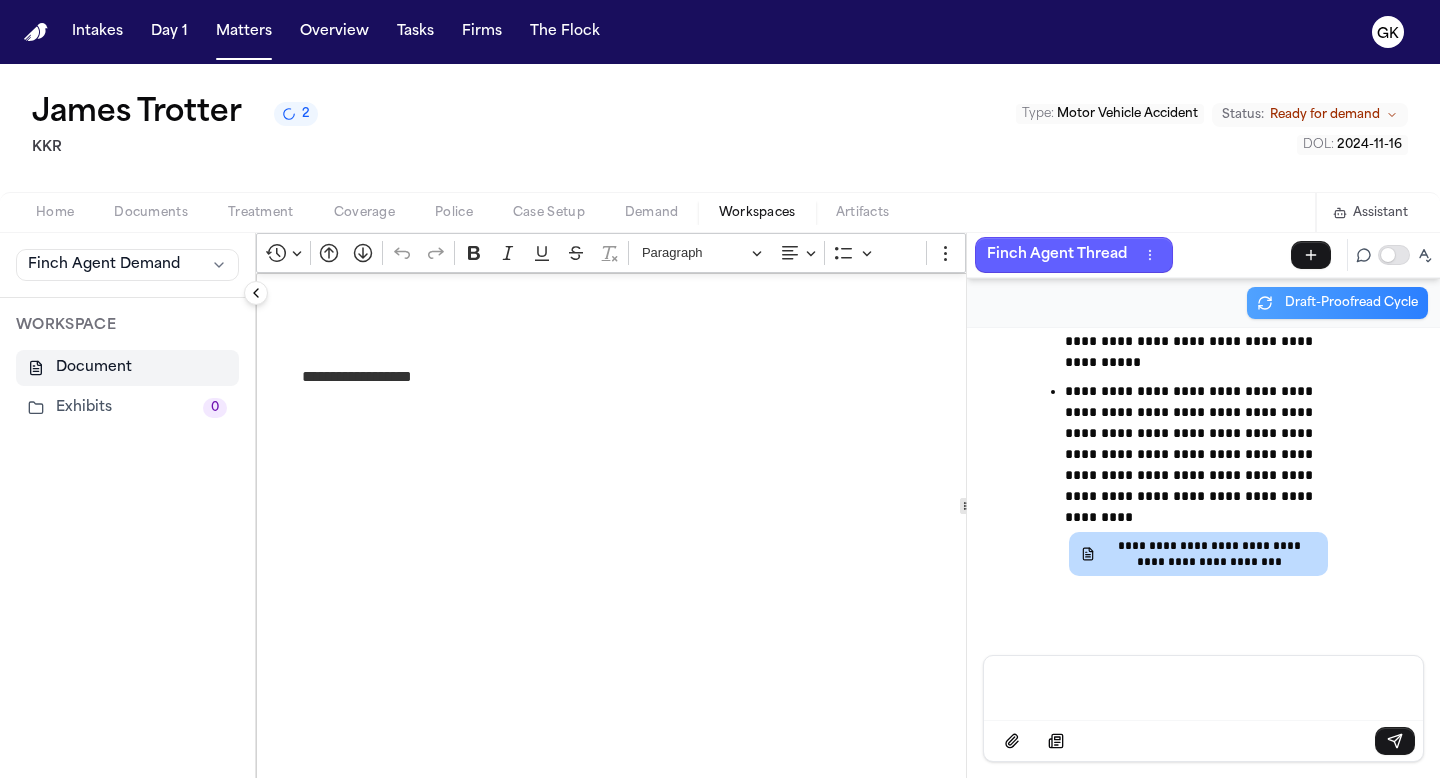 click on "**********" at bounding box center (1198, 470) 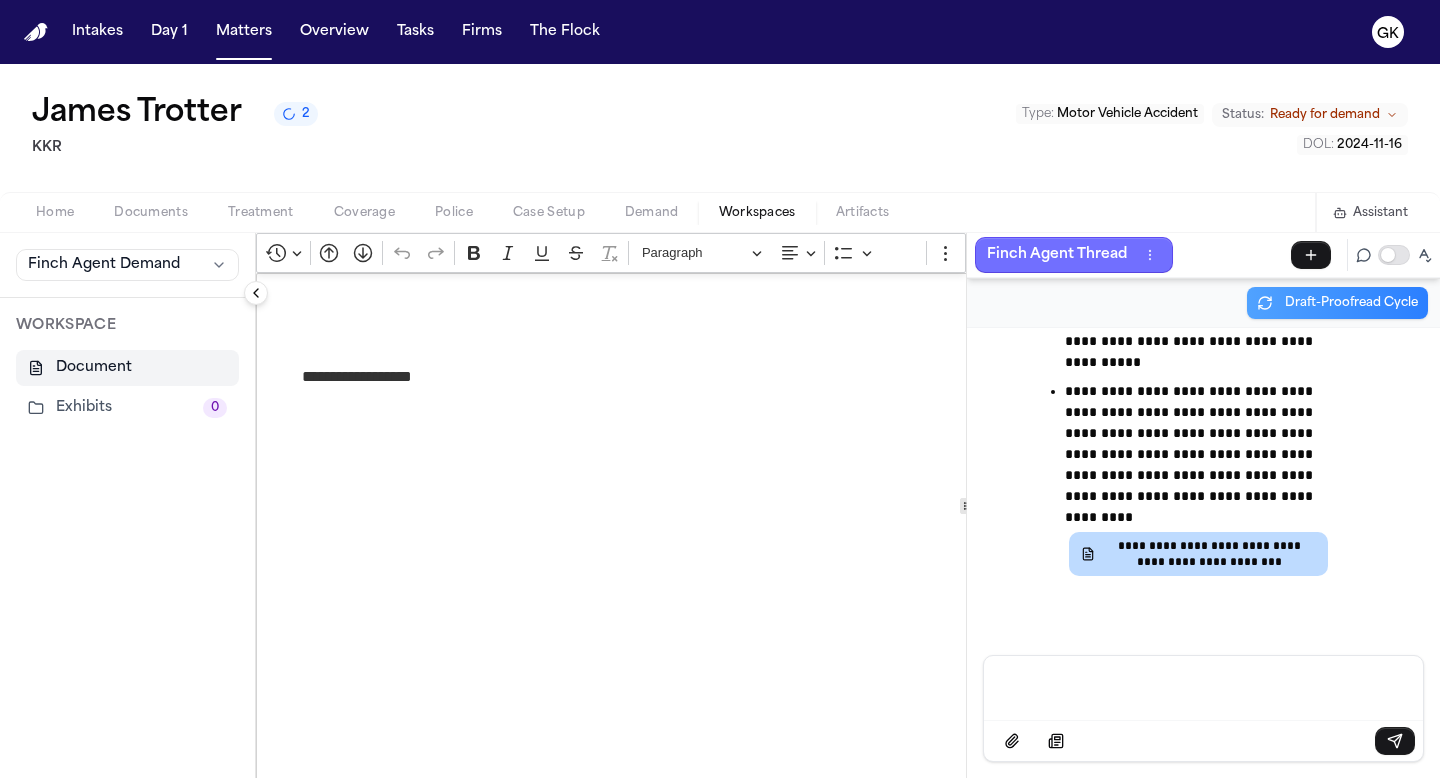 click on "Finch Agent Thread" at bounding box center [1057, 255] 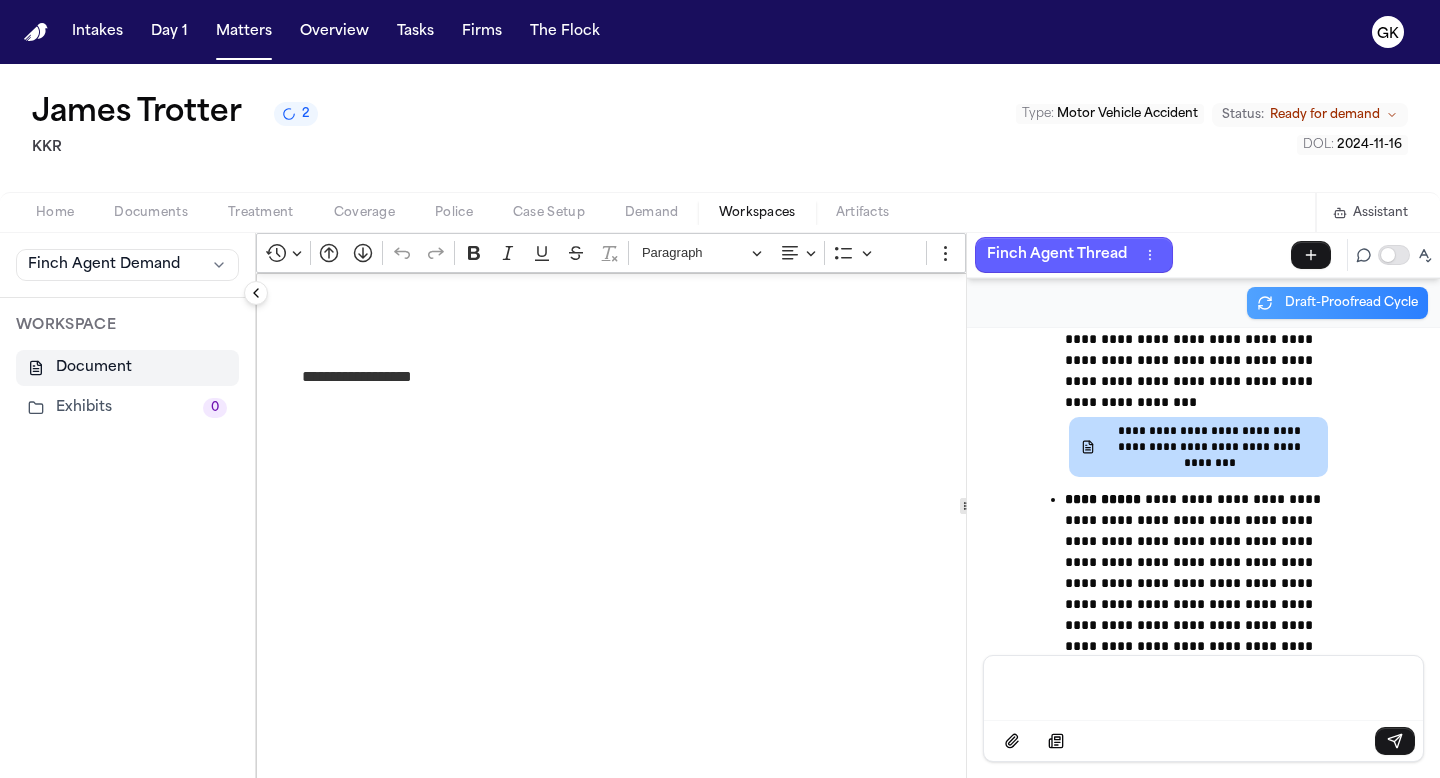scroll, scrollTop: 5473, scrollLeft: 0, axis: vertical 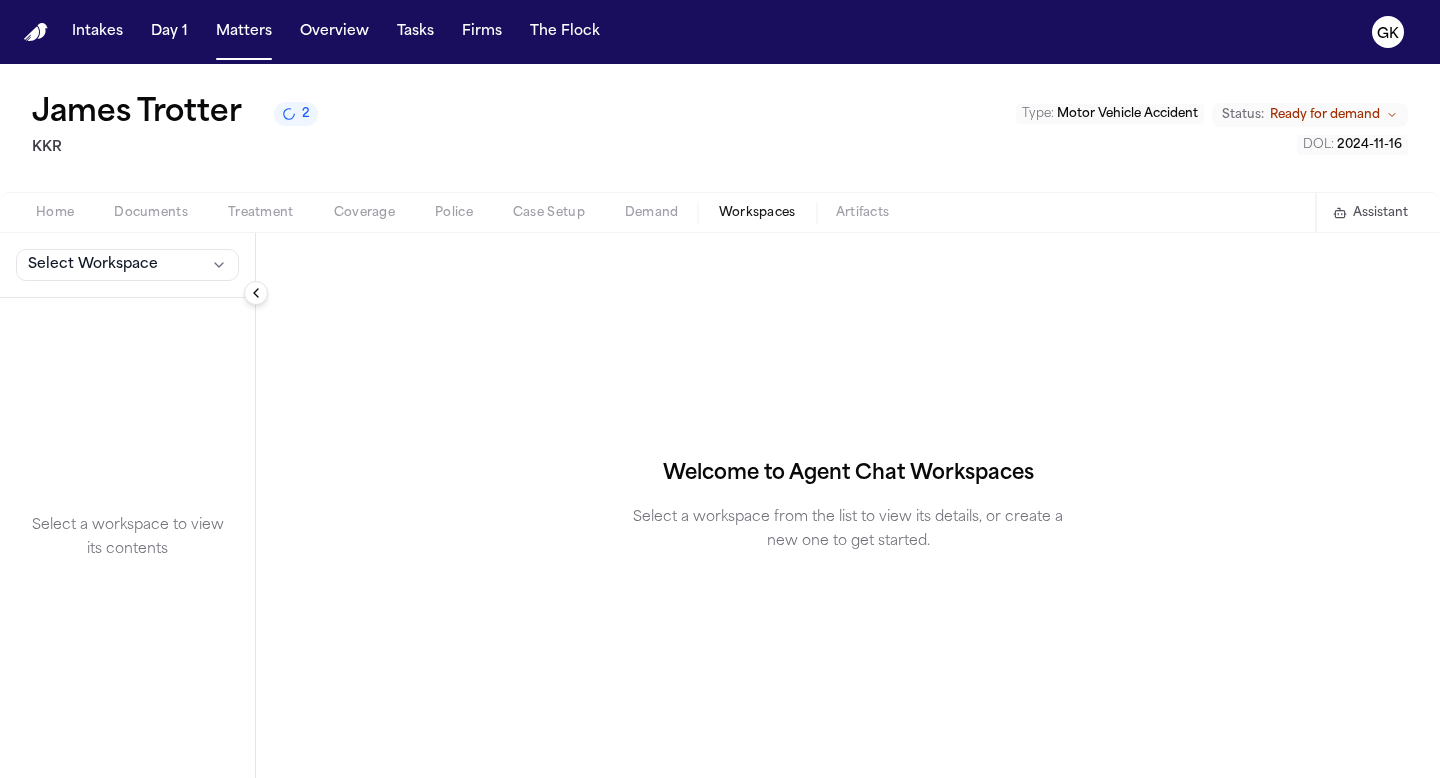 click on "Home" at bounding box center (55, 213) 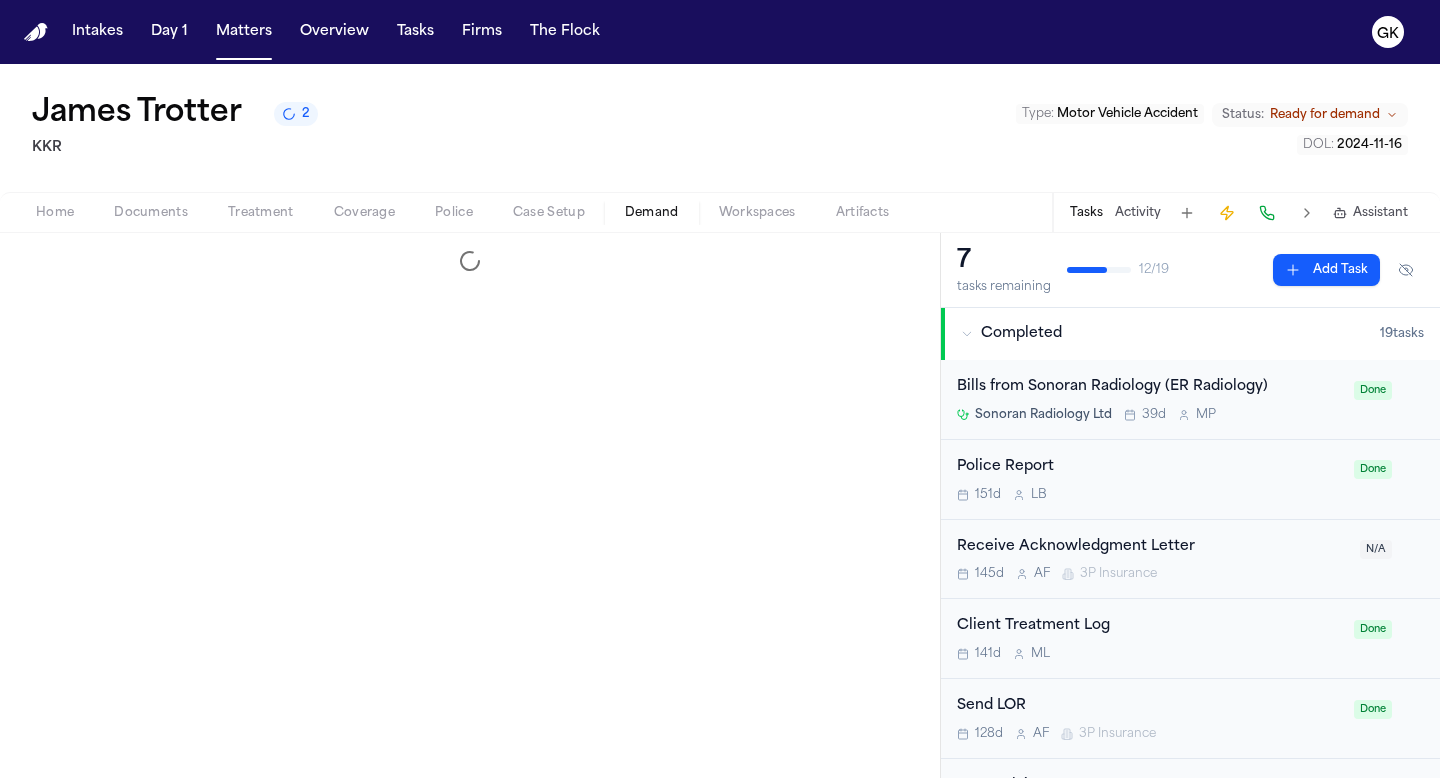 click on "Demand" at bounding box center (652, 213) 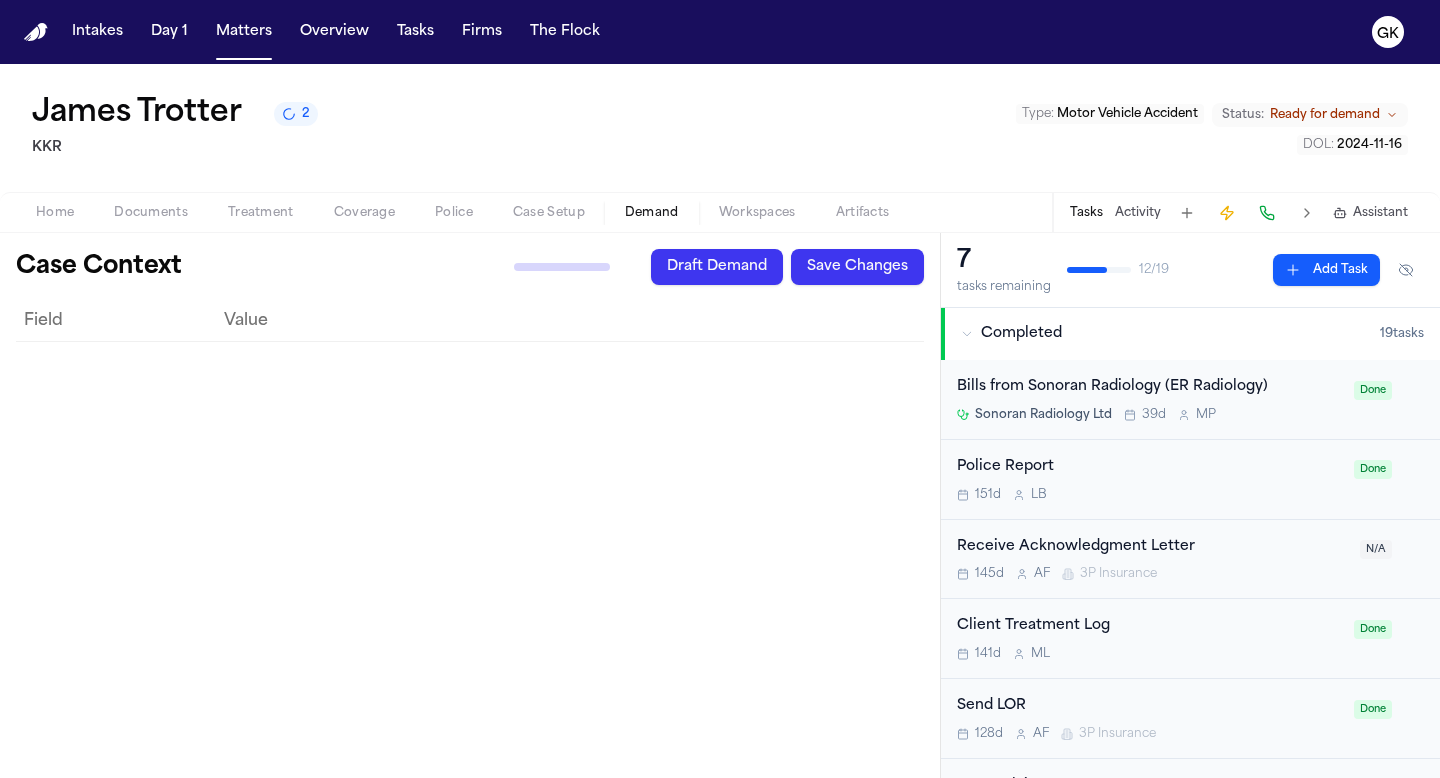 click on "Generate Context Draft Demand Save Changes" at bounding box center (702, 267) 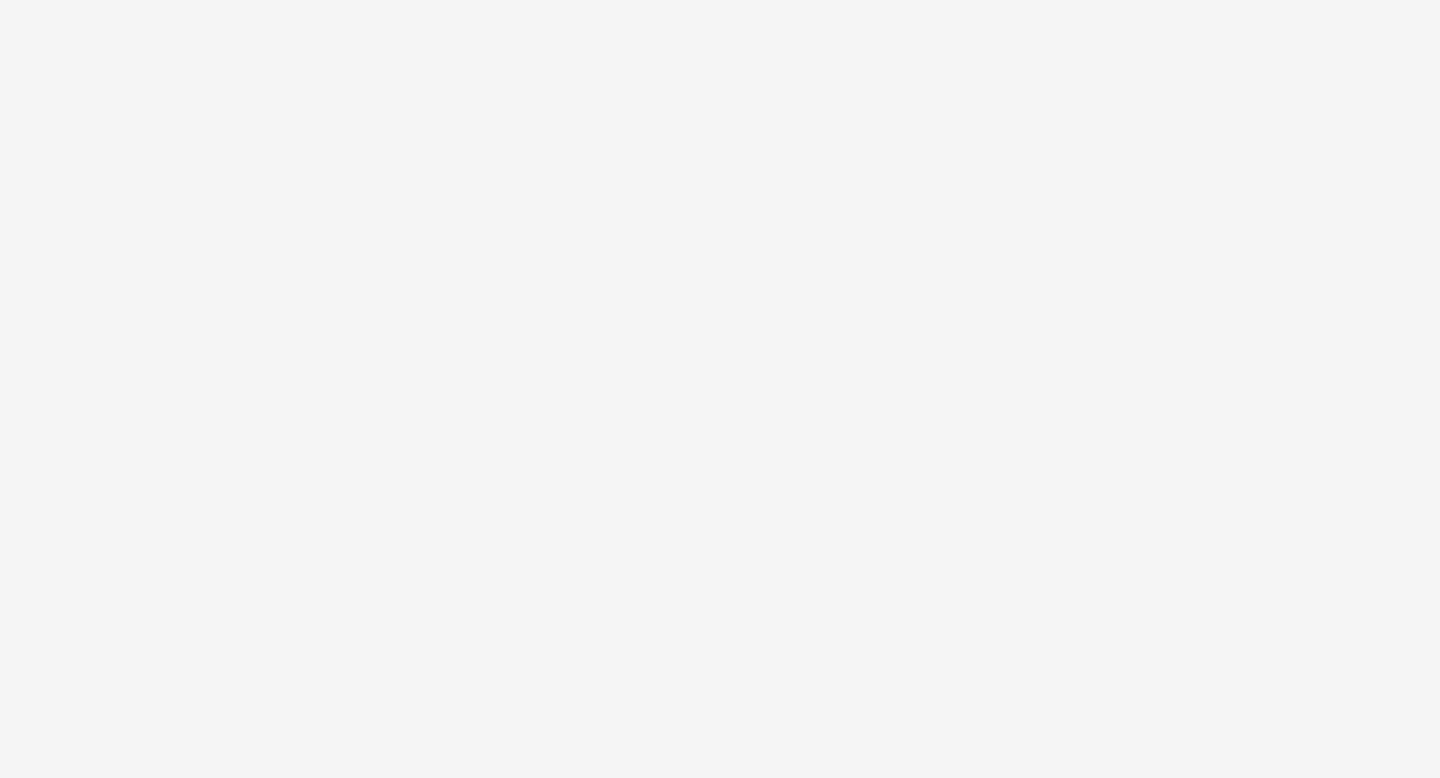 scroll, scrollTop: 0, scrollLeft: 0, axis: both 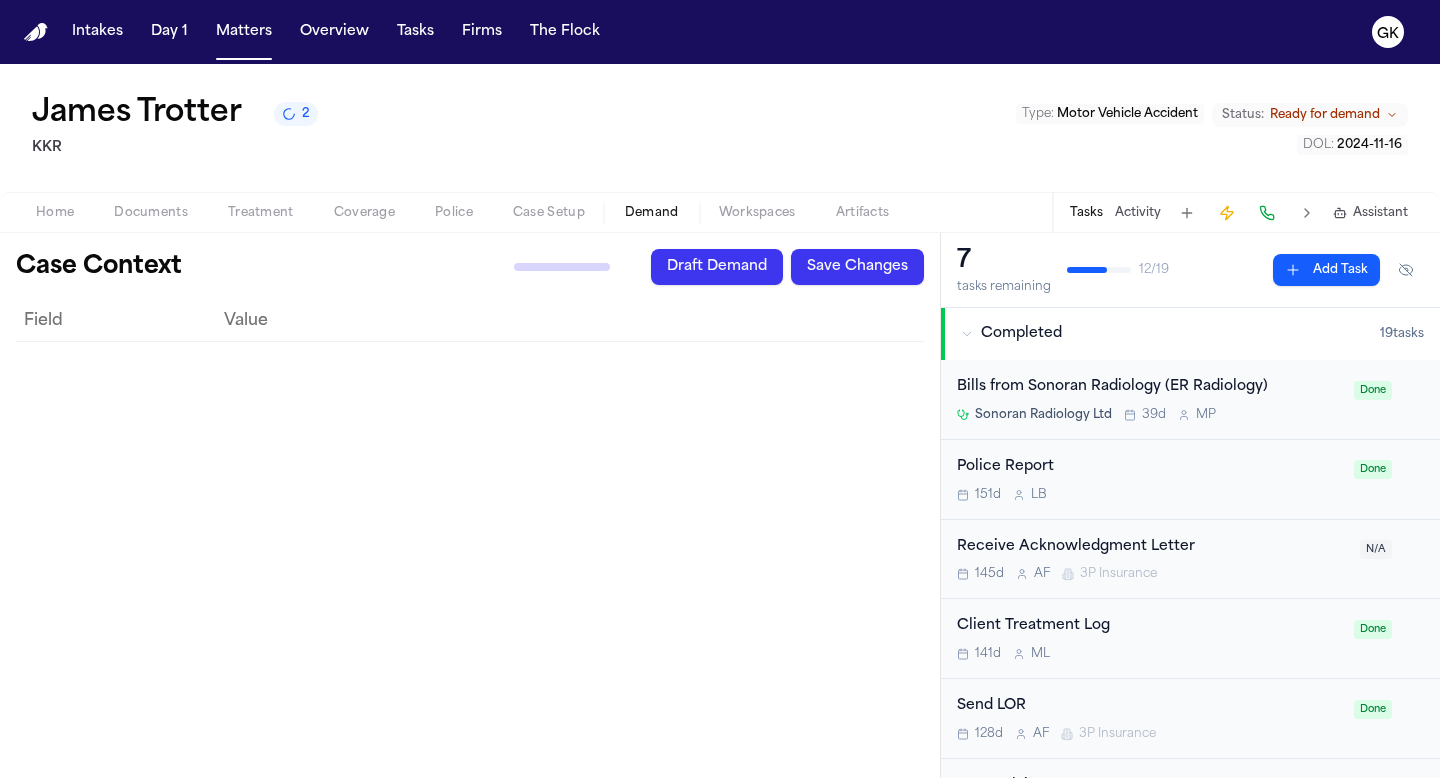 click on "Generate Context Draft Demand Save Changes" at bounding box center [702, 267] 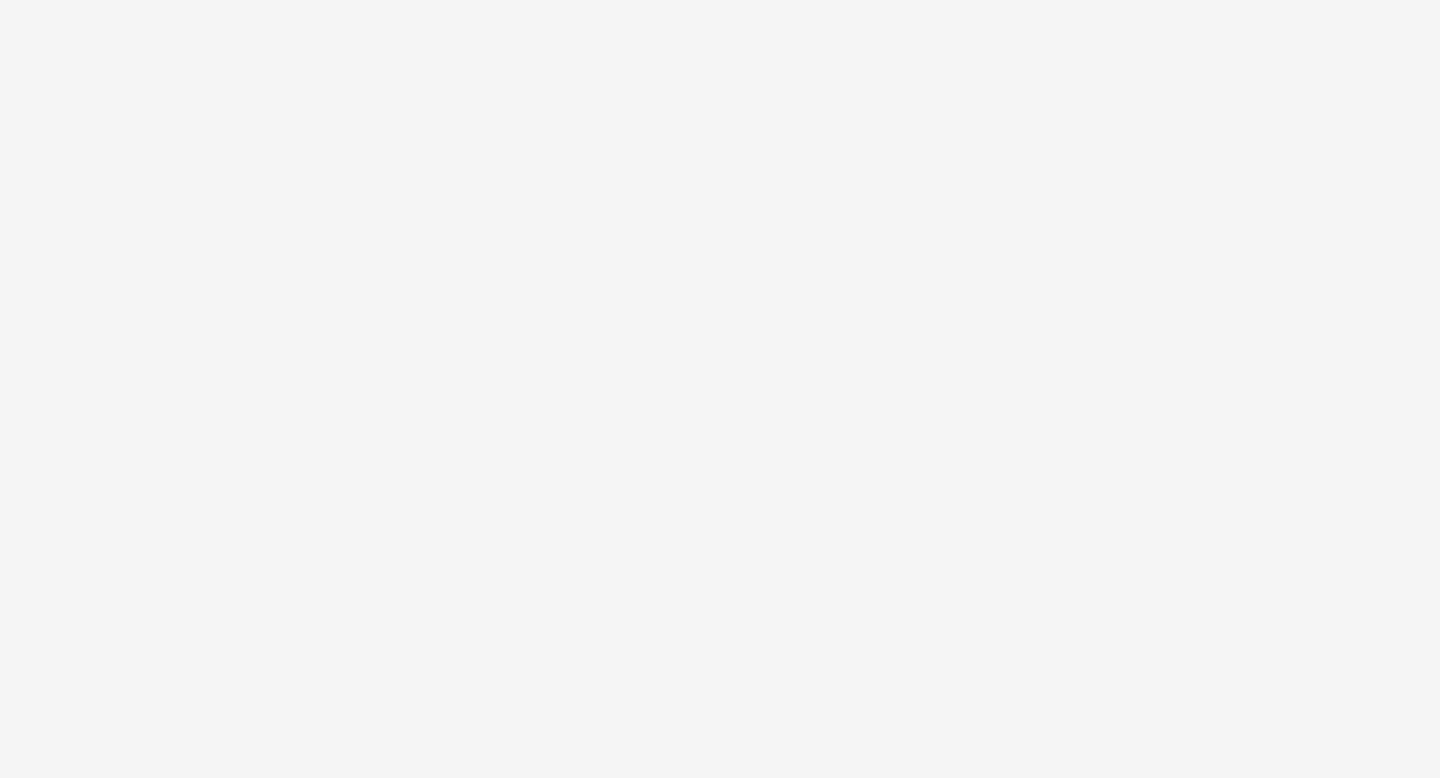 scroll, scrollTop: 0, scrollLeft: 0, axis: both 